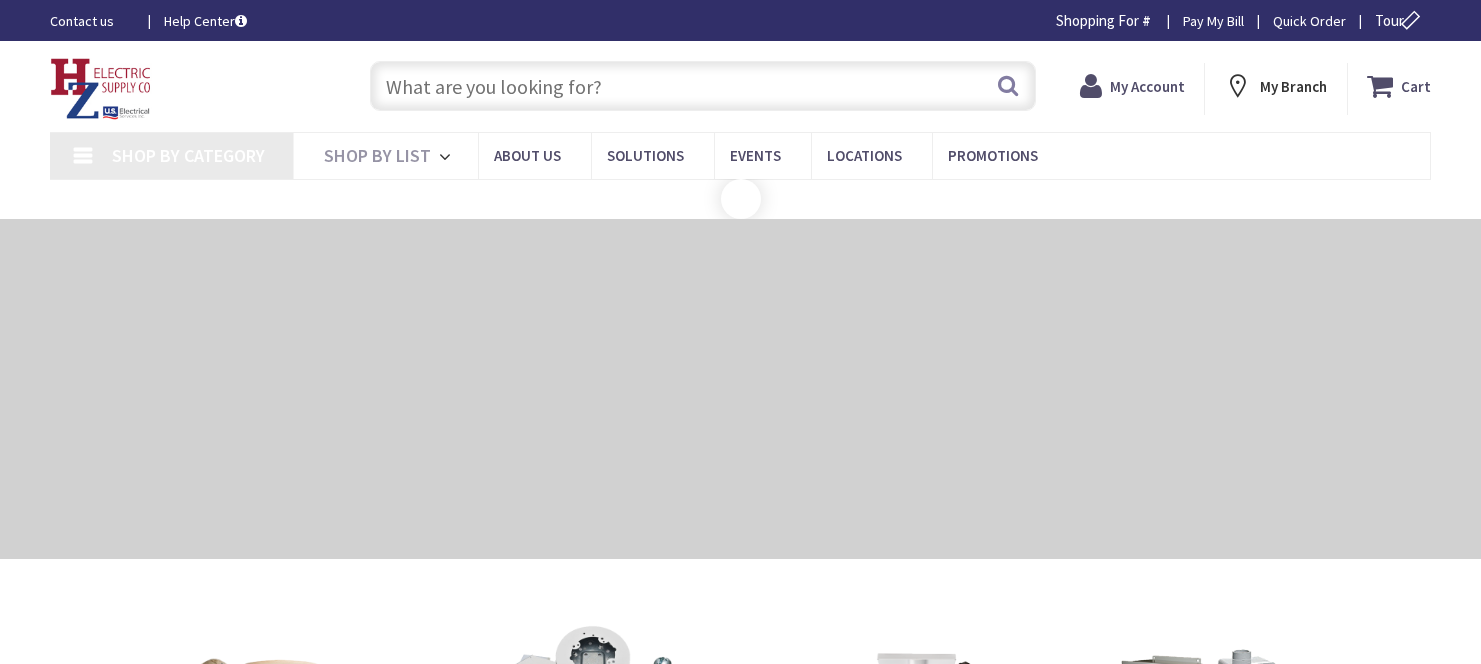 scroll, scrollTop: 0, scrollLeft: 0, axis: both 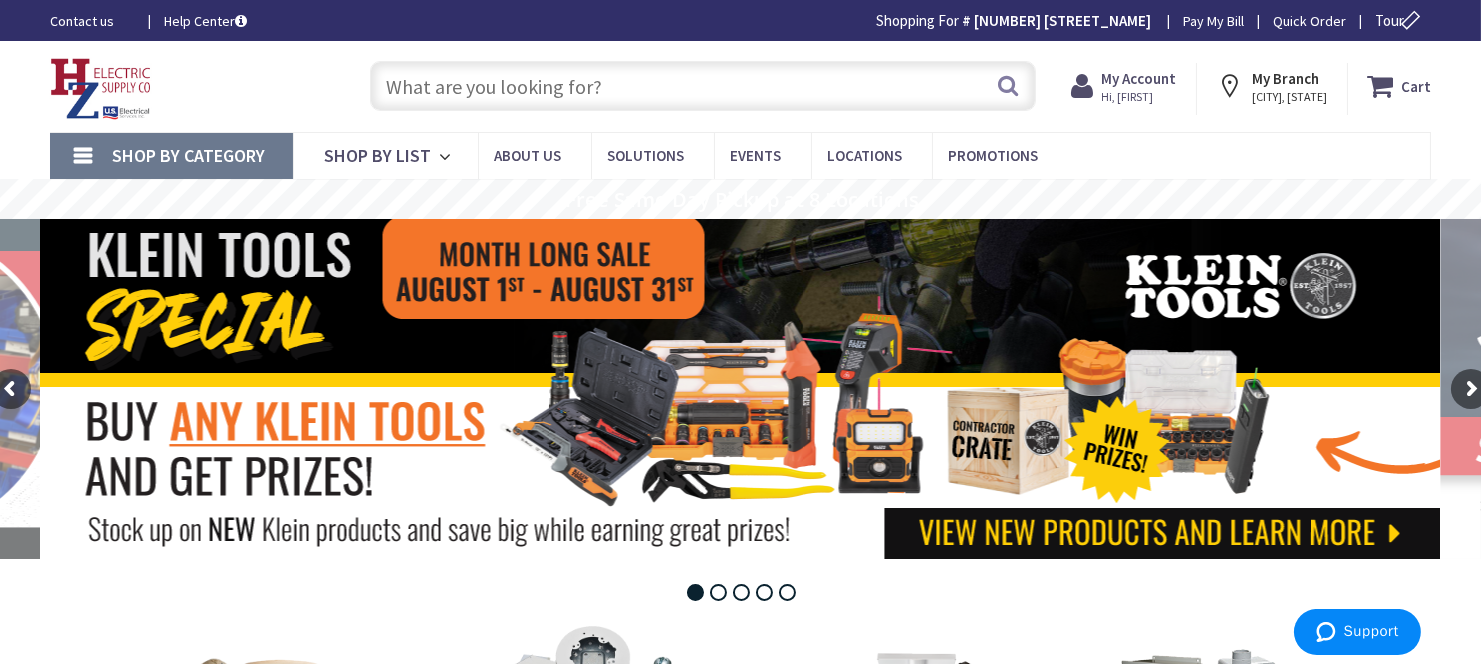 click at bounding box center [741, 389] 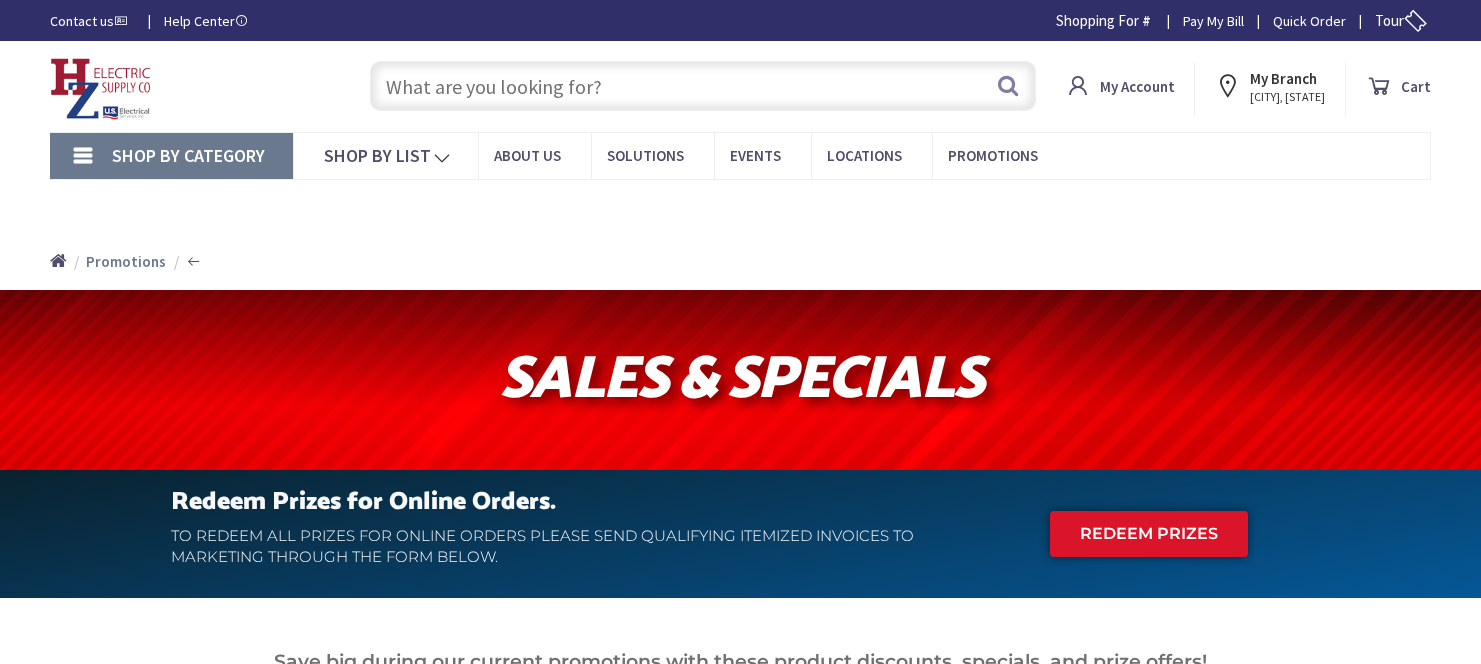 scroll, scrollTop: 0, scrollLeft: 0, axis: both 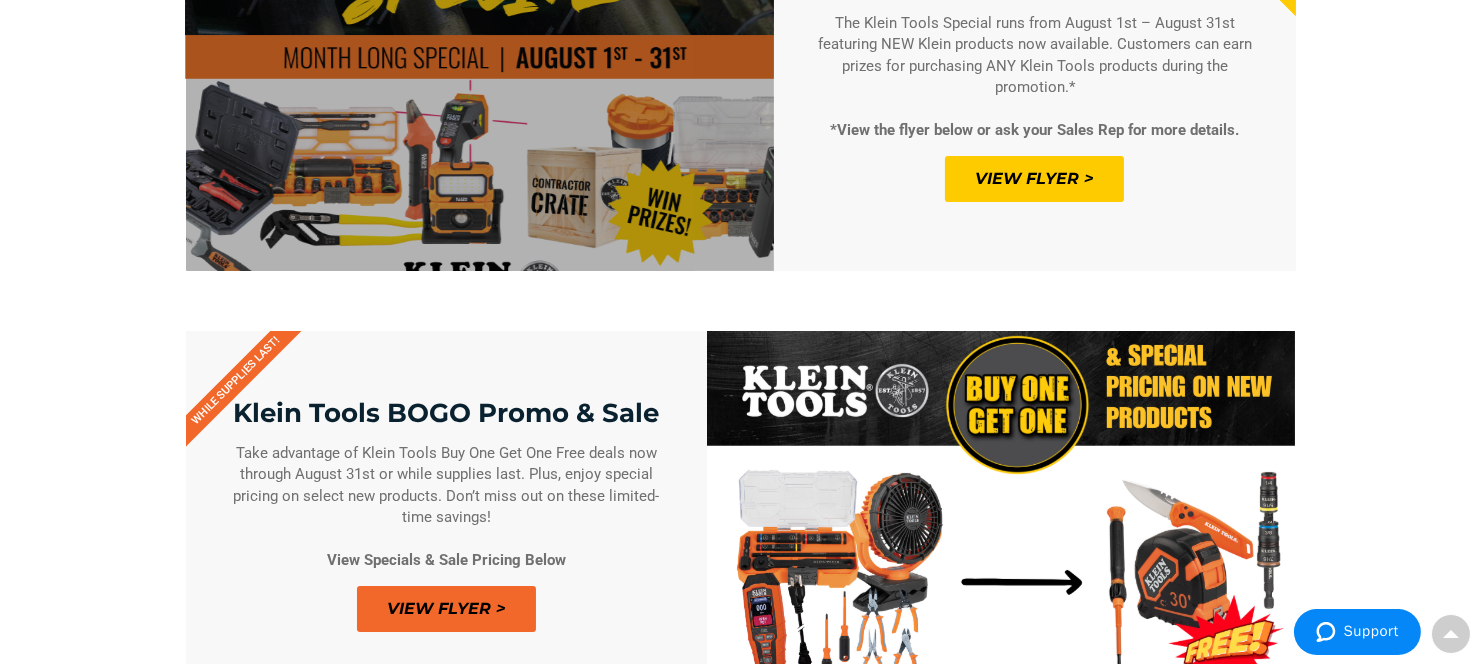 click at bounding box center [1001, 516] 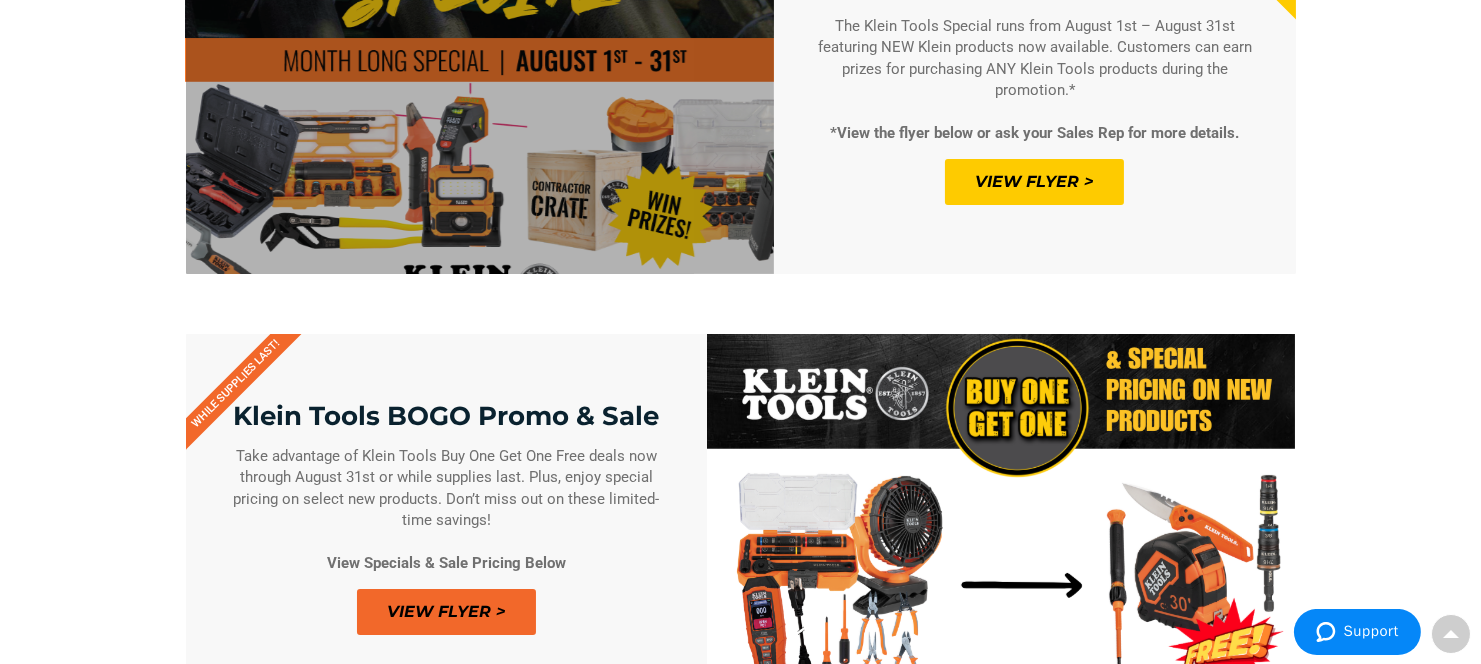 click on "View Flyer >" at bounding box center [1034, 182] 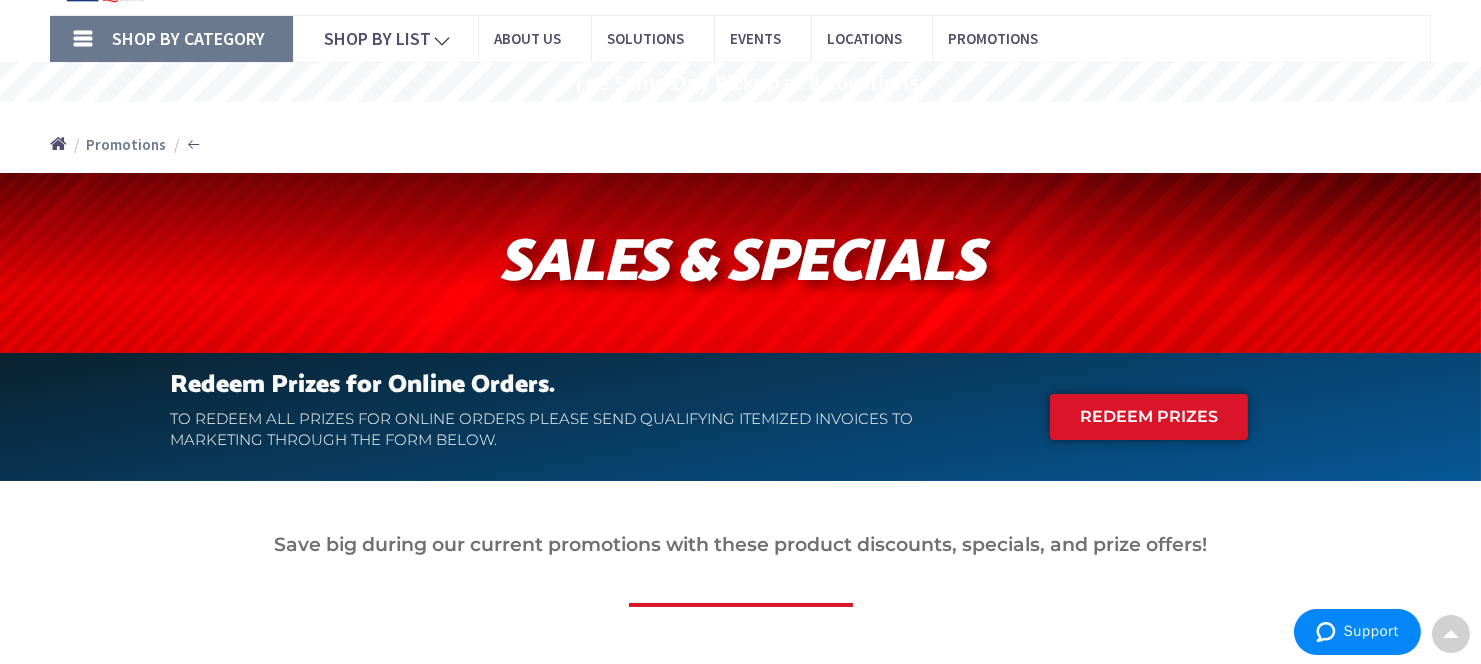 scroll, scrollTop: 0, scrollLeft: 0, axis: both 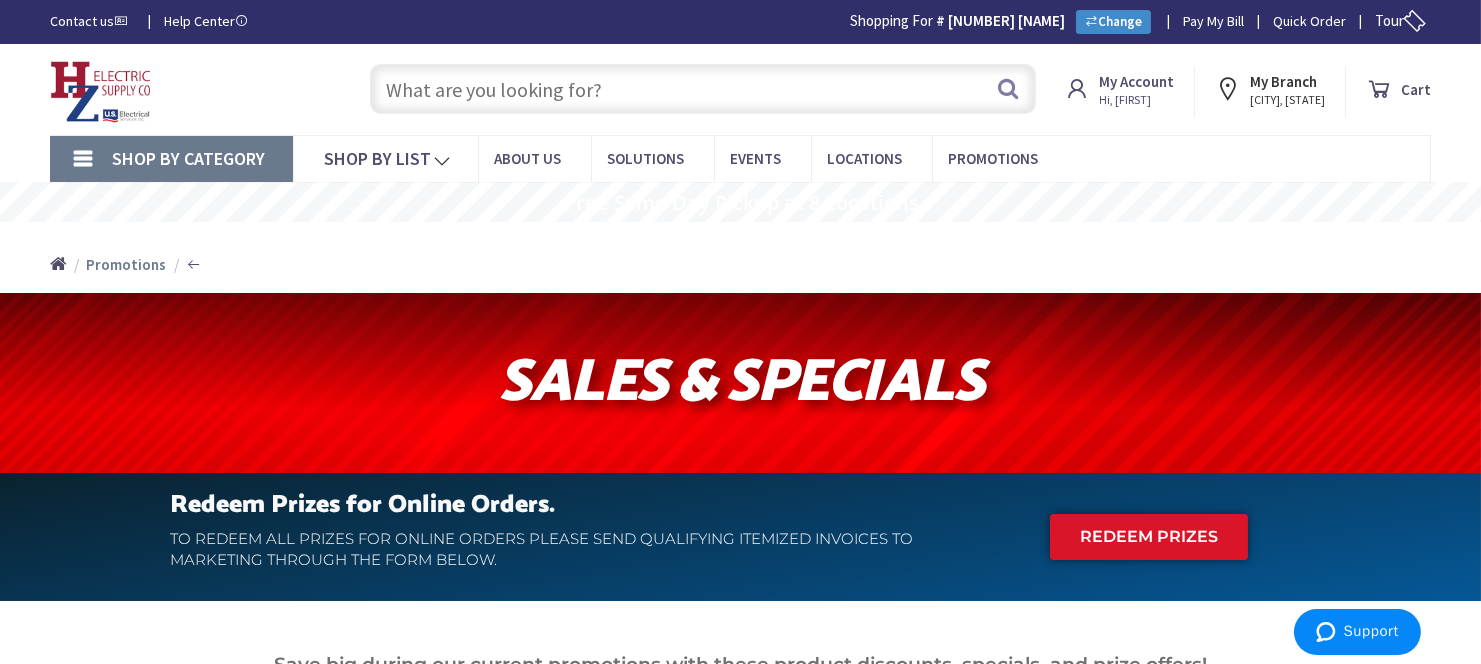 click at bounding box center (703, 89) 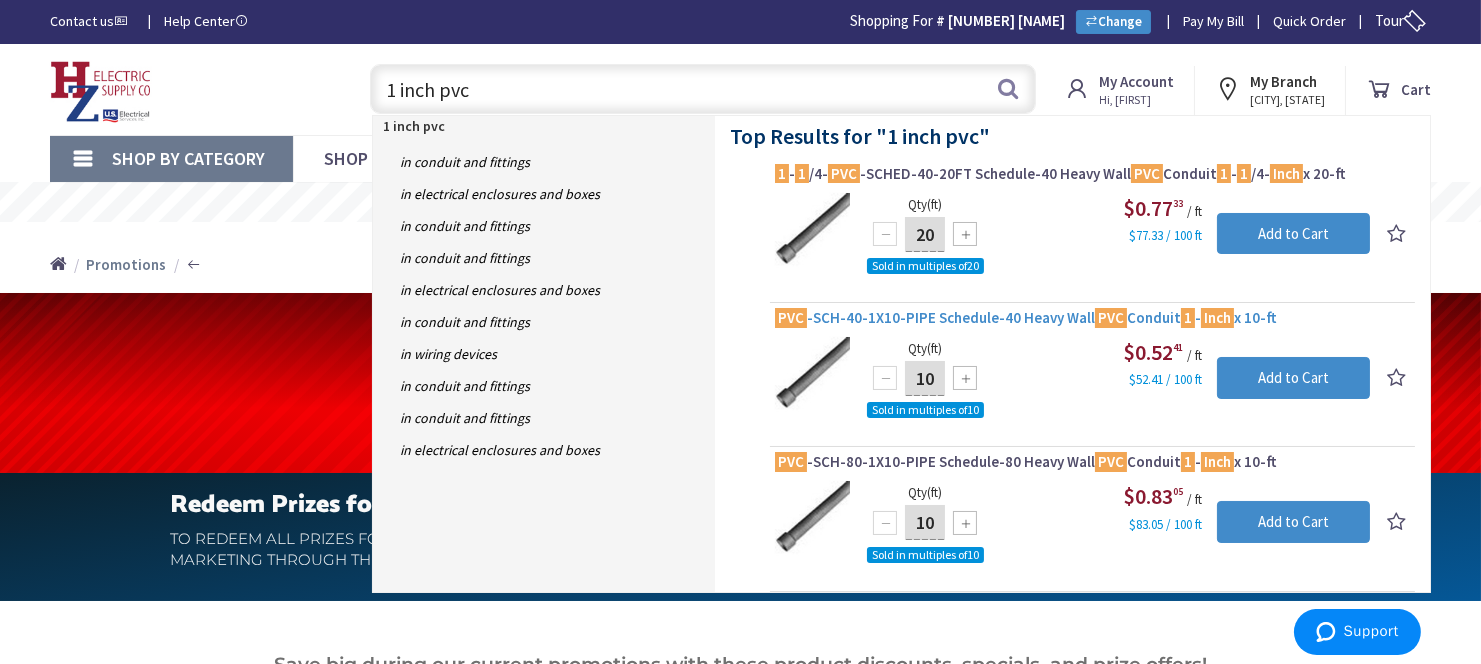 type on "1 inch pvc" 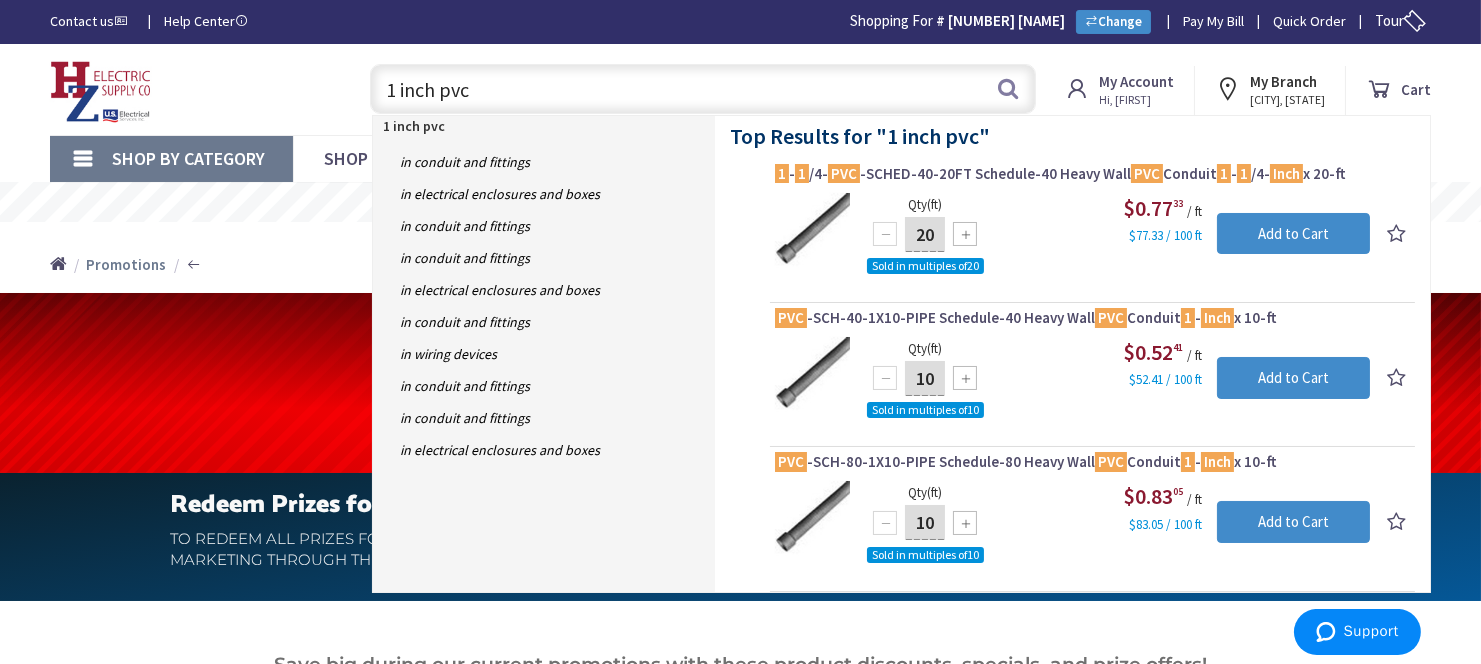 click on "PVC -SCH-40-1X10-PIPE Schedule-40 Heavy Wall  PVC  Conduit  1 - Inch  x 10-ft" at bounding box center (1092, 318) 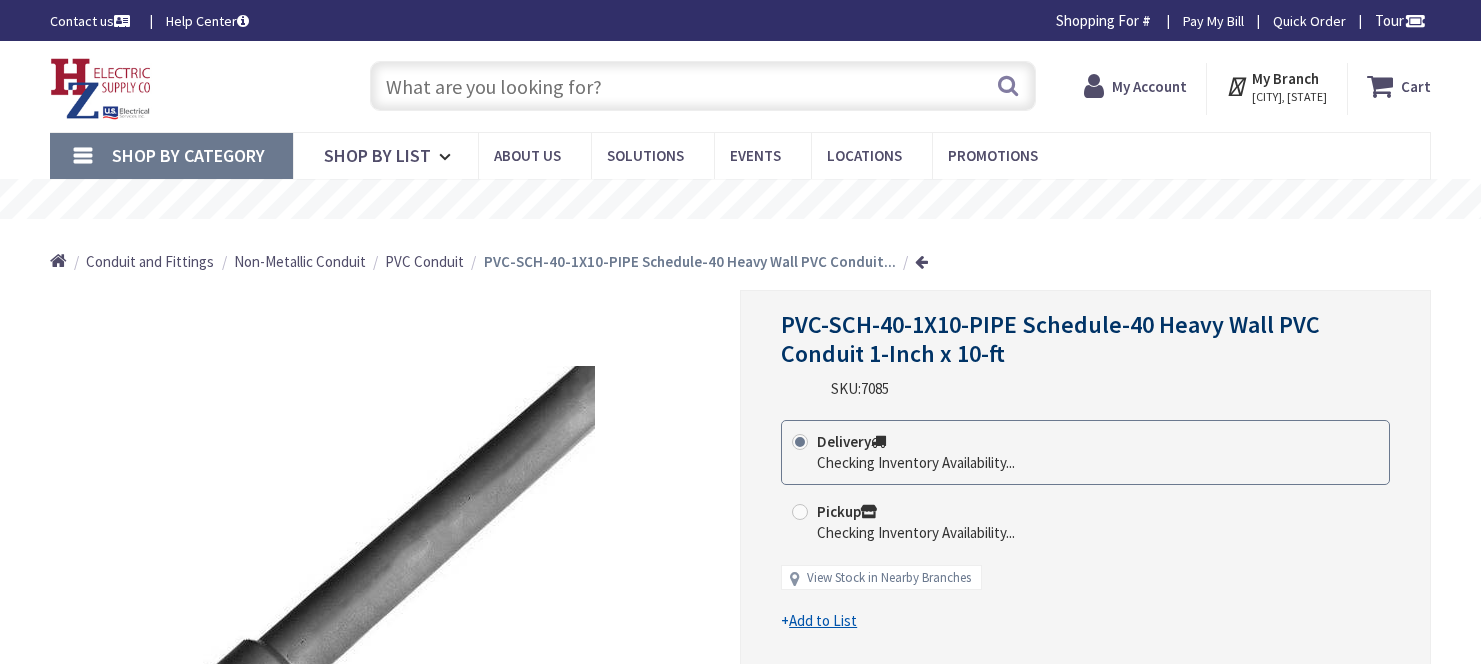 scroll, scrollTop: 0, scrollLeft: 0, axis: both 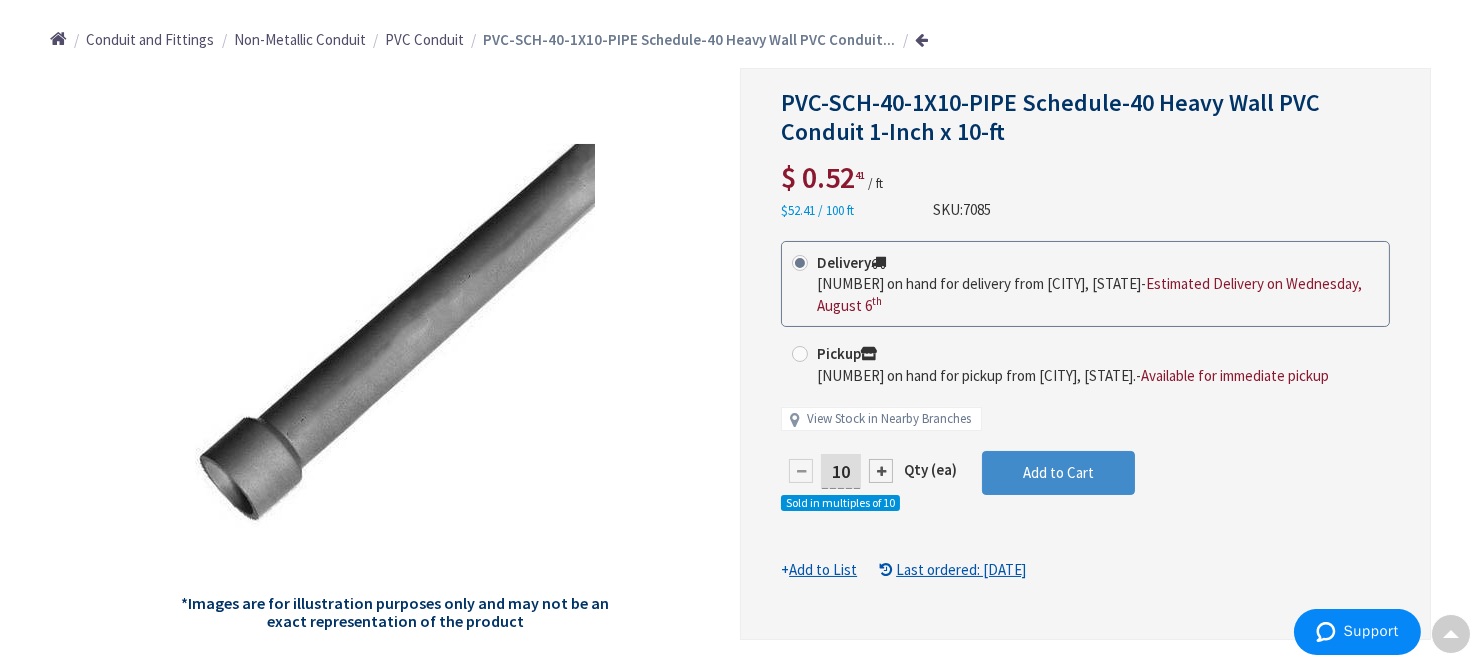 click on "10" at bounding box center (841, 471) 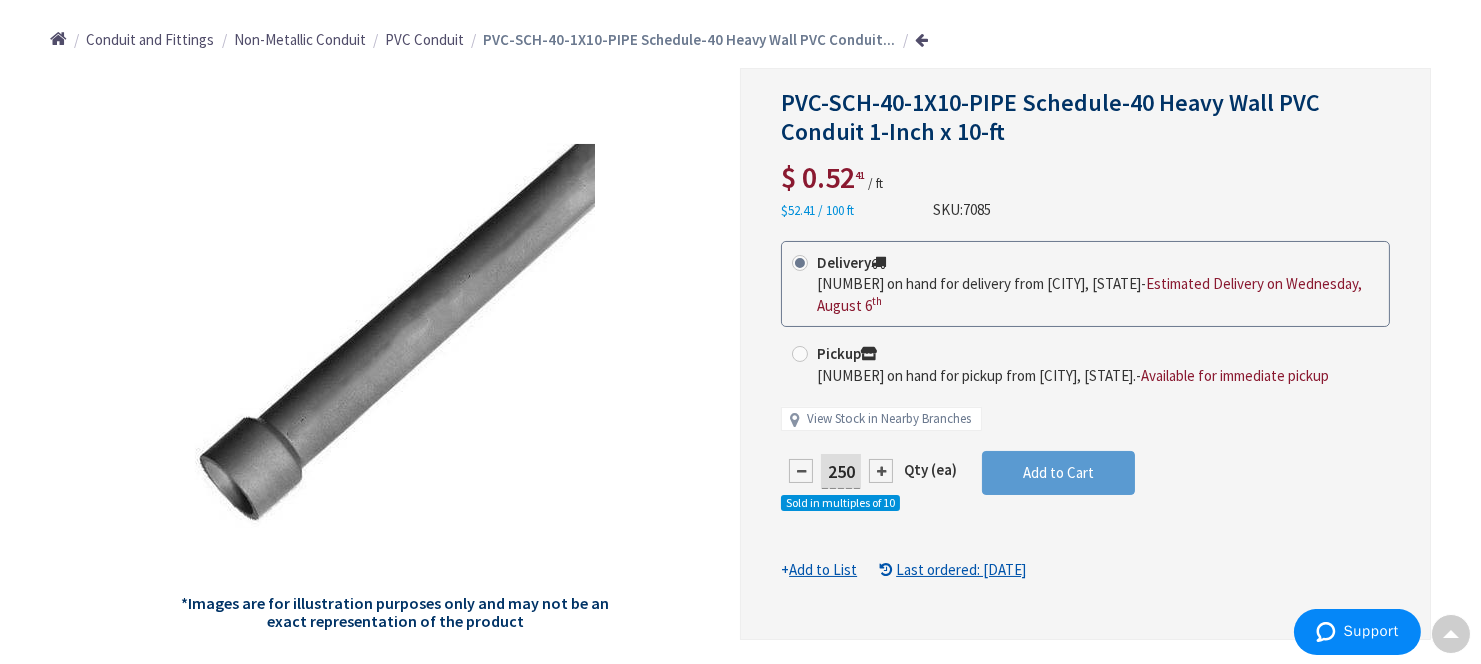 type on "250" 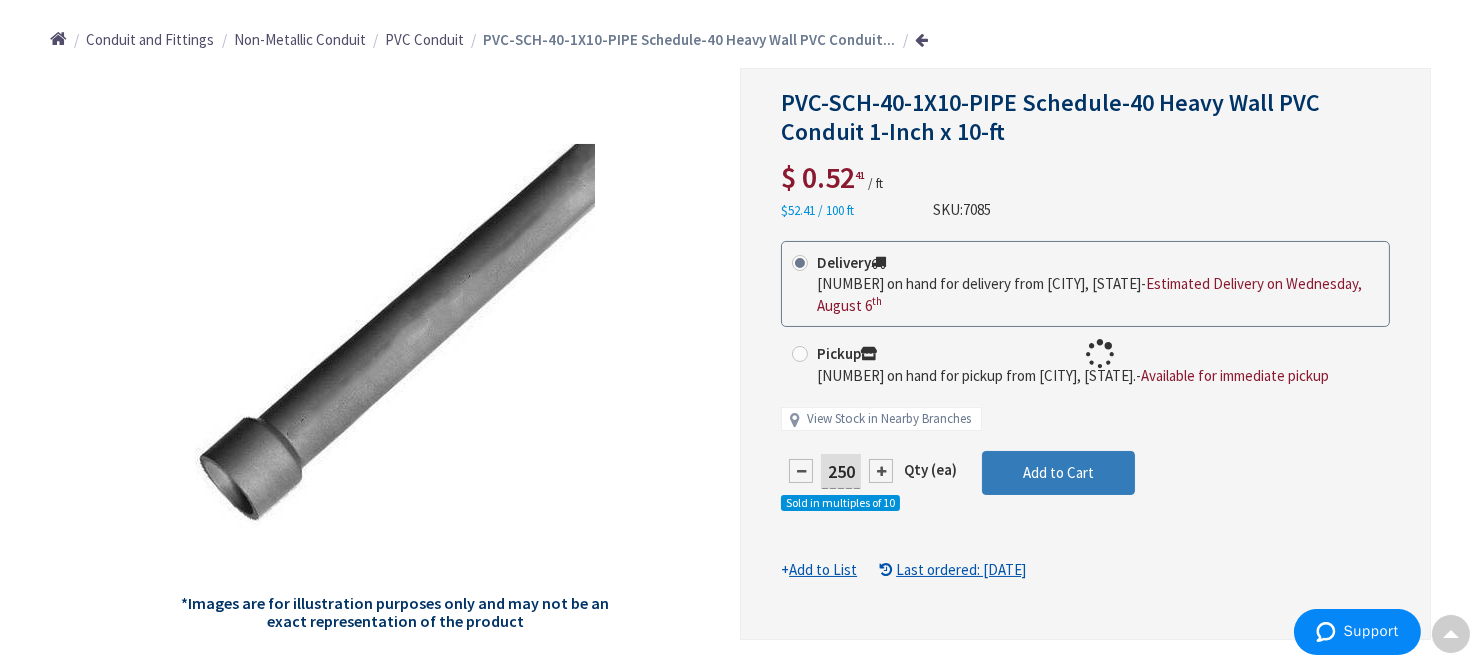 click on "This product is Discontinued
Delivery
44720 on hand for delivery from Middletown, CT
-  Estimated Delivery on Wednesday, August 6 th
Pickup
8790 on hand for pickup from Poughkeepsie, NY.
-  Available for immediate pickup
View Stock in Nearby Branches
250 Qty (ea)" at bounding box center [1085, 411] 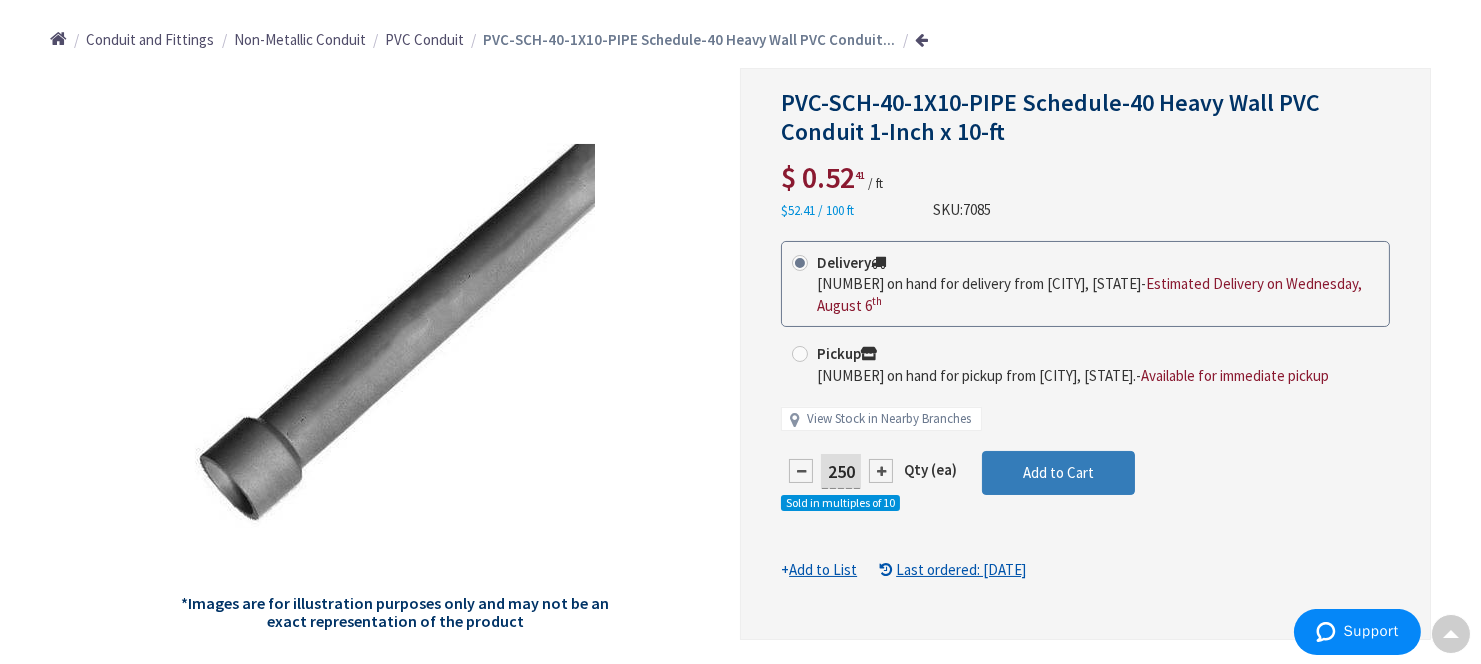 click on "Add to Cart" at bounding box center (1058, 472) 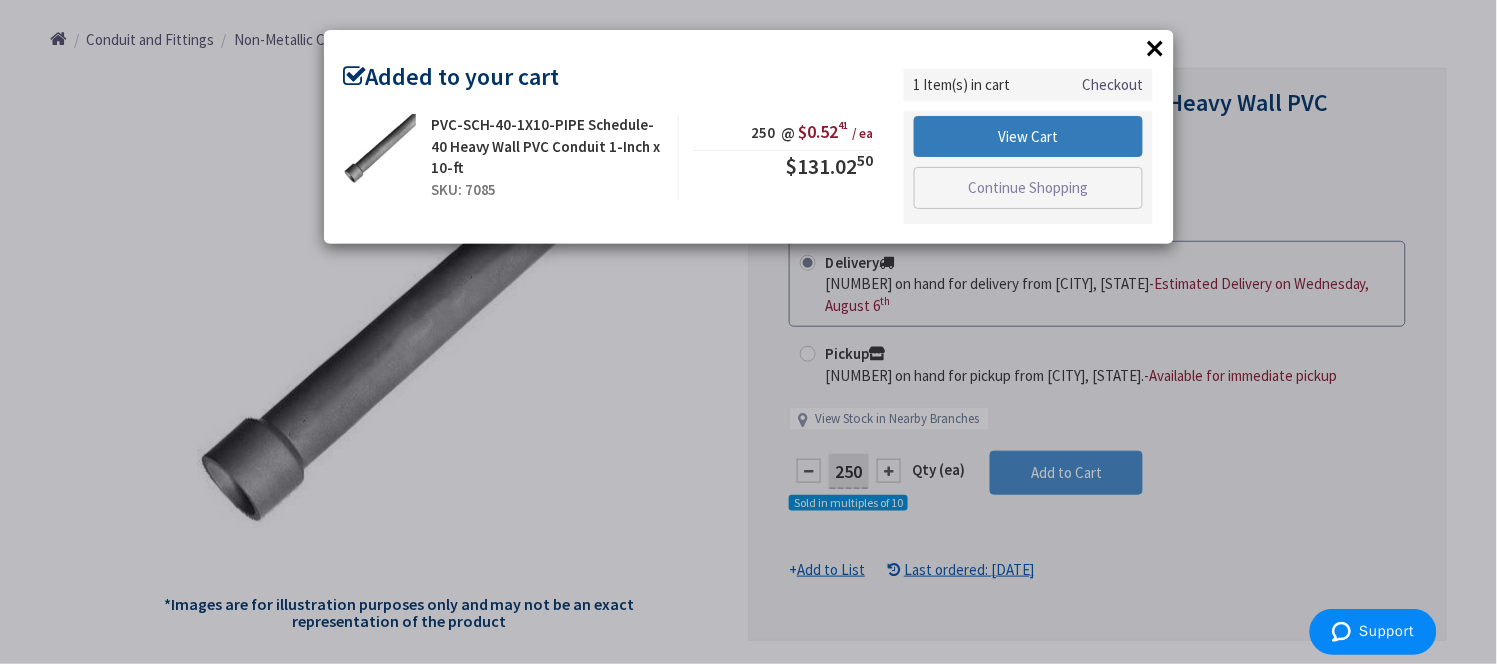 click on "View Cart" at bounding box center (1029, 137) 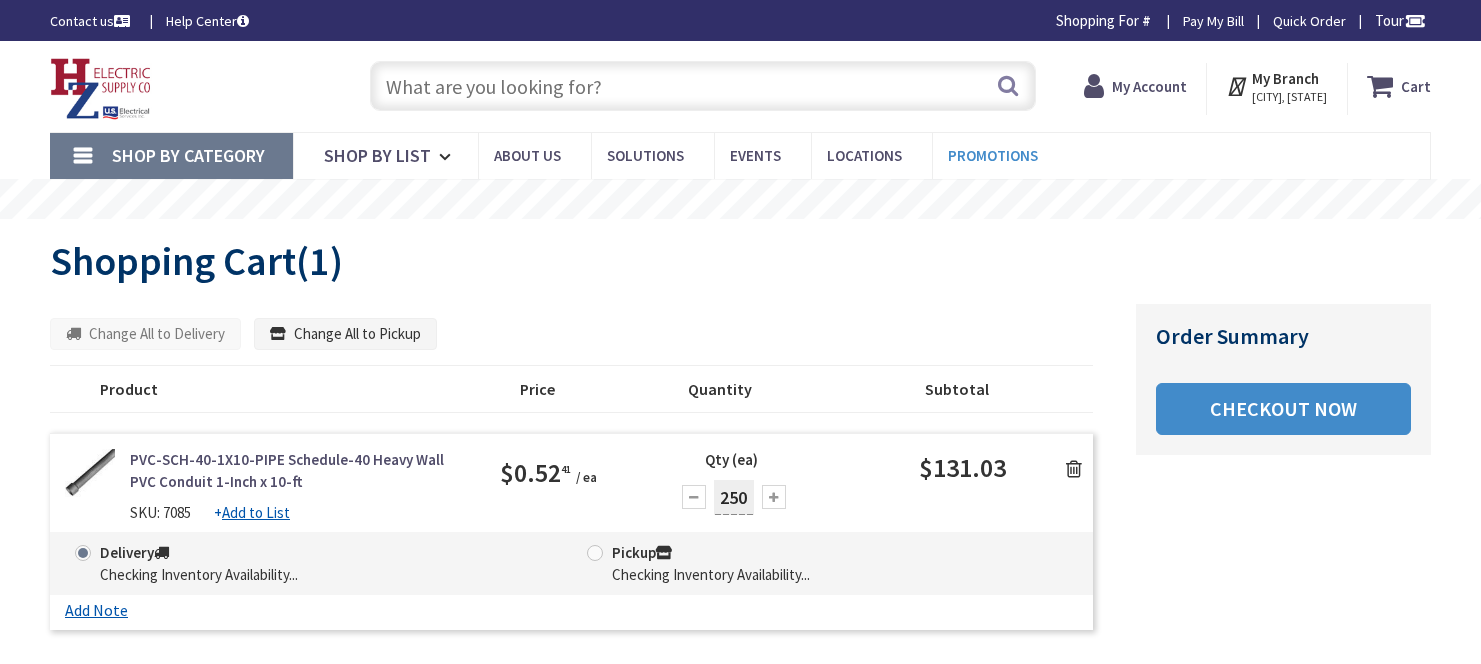 scroll, scrollTop: 0, scrollLeft: 0, axis: both 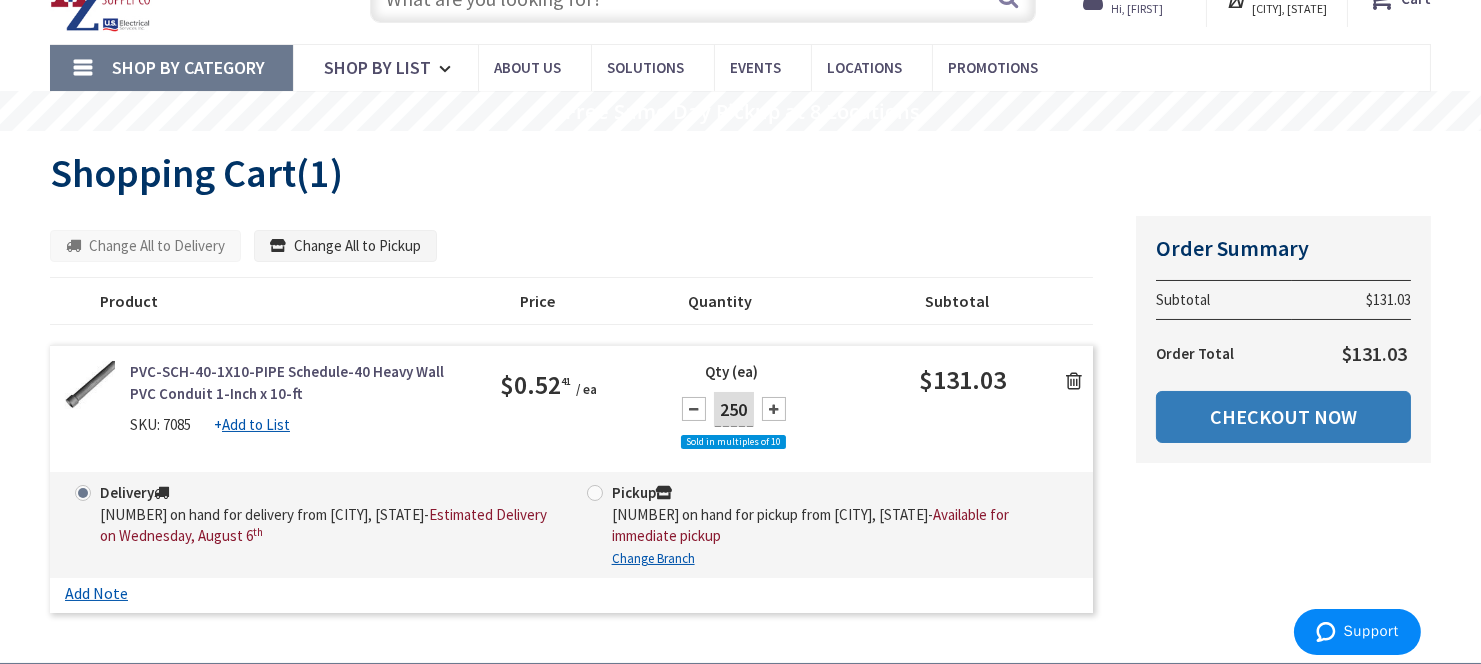 click on "Checkout Now" at bounding box center (1283, 417) 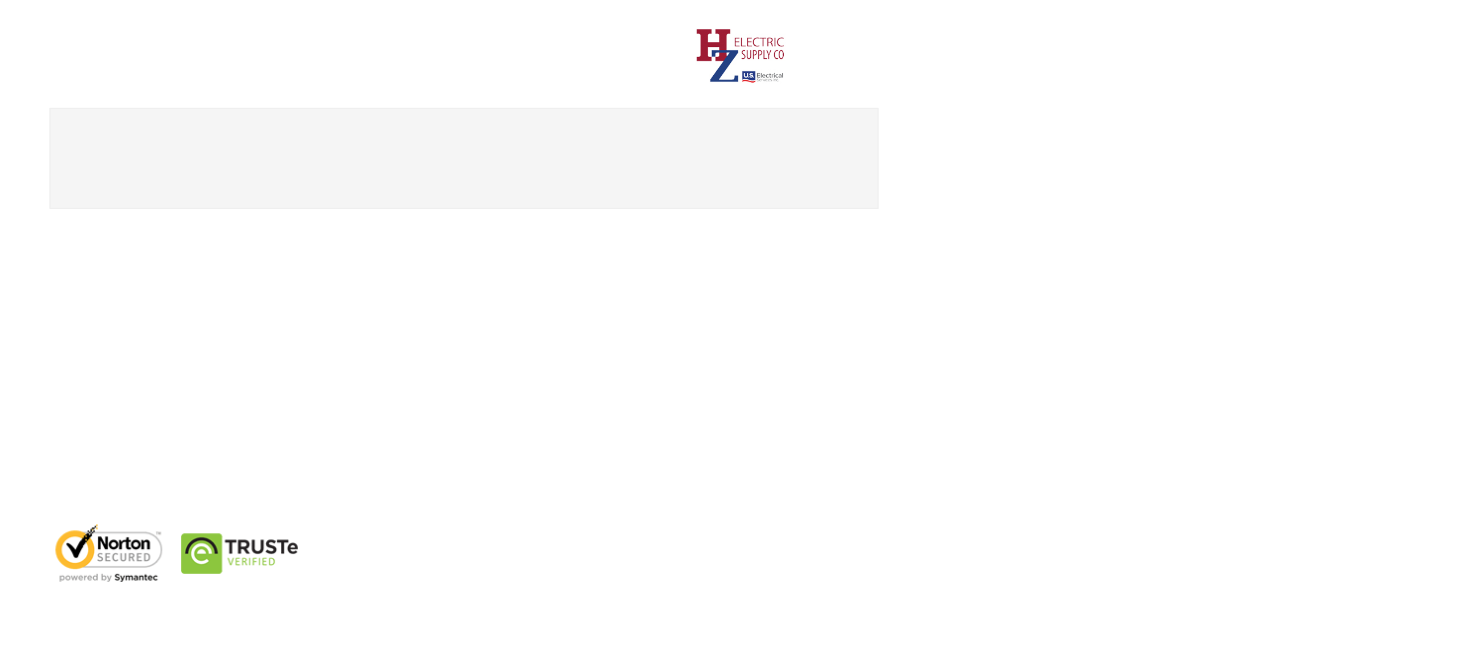 scroll, scrollTop: 127, scrollLeft: 0, axis: vertical 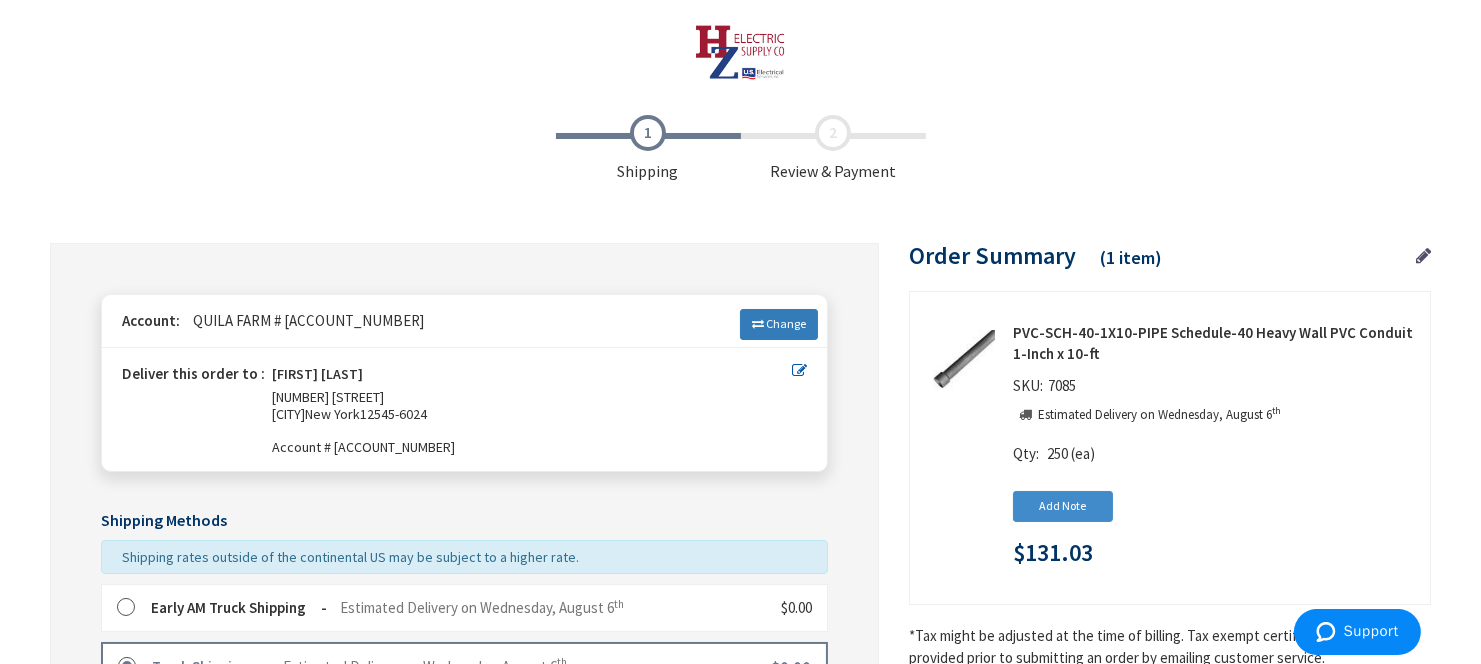 click on "Change" at bounding box center [786, 323] 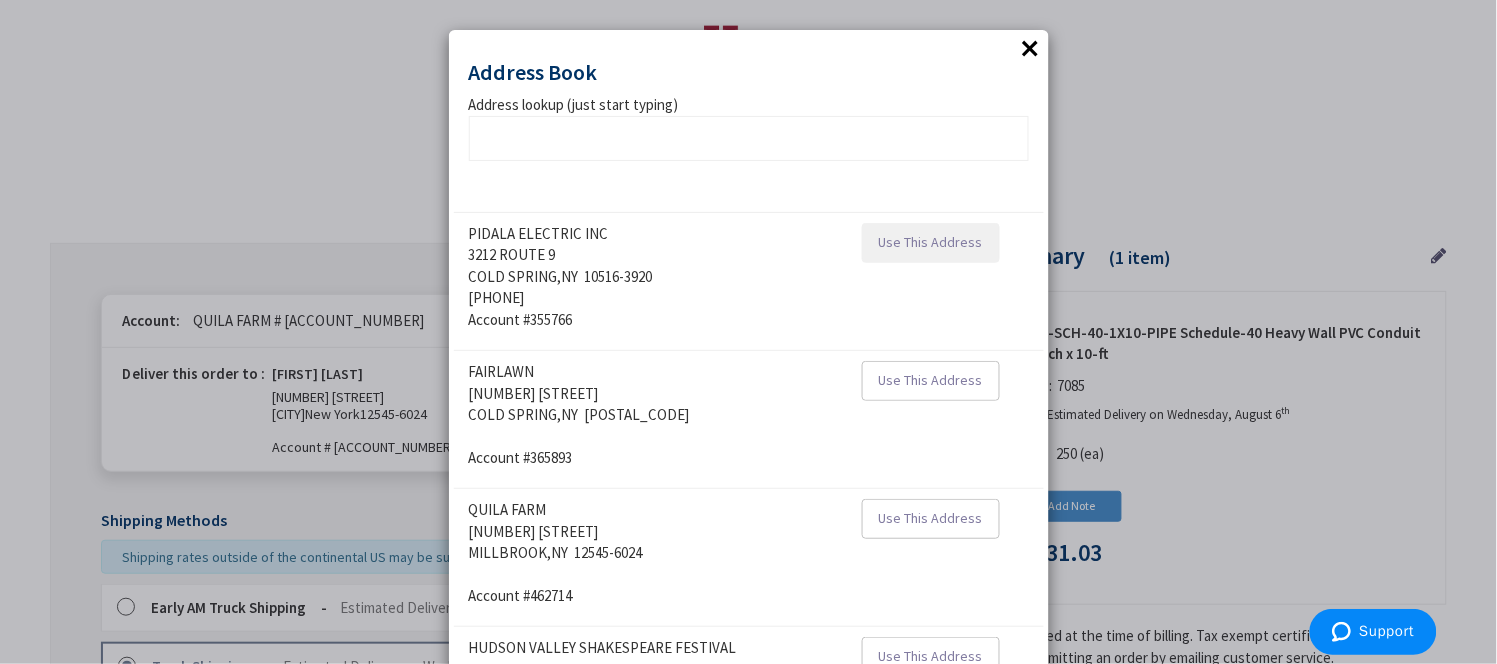 click on "Use This Address" at bounding box center (931, 242) 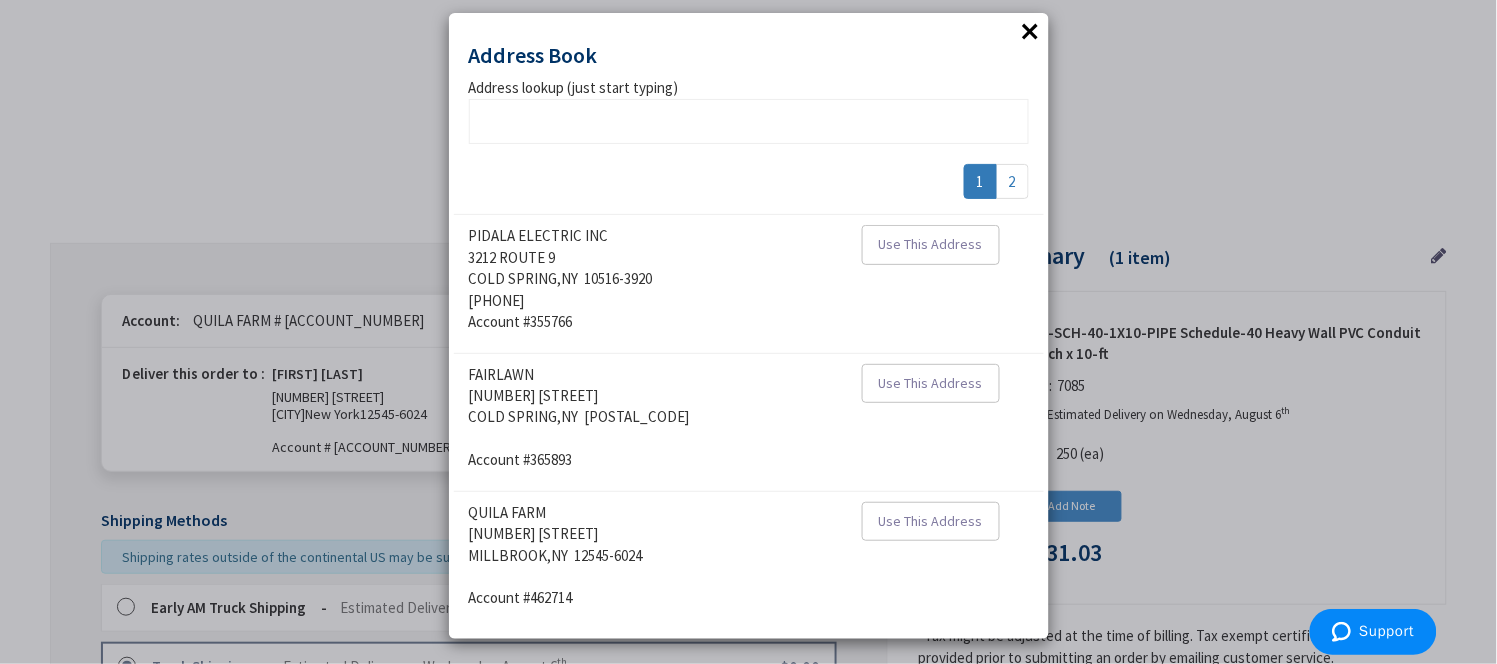 scroll, scrollTop: 22, scrollLeft: 0, axis: vertical 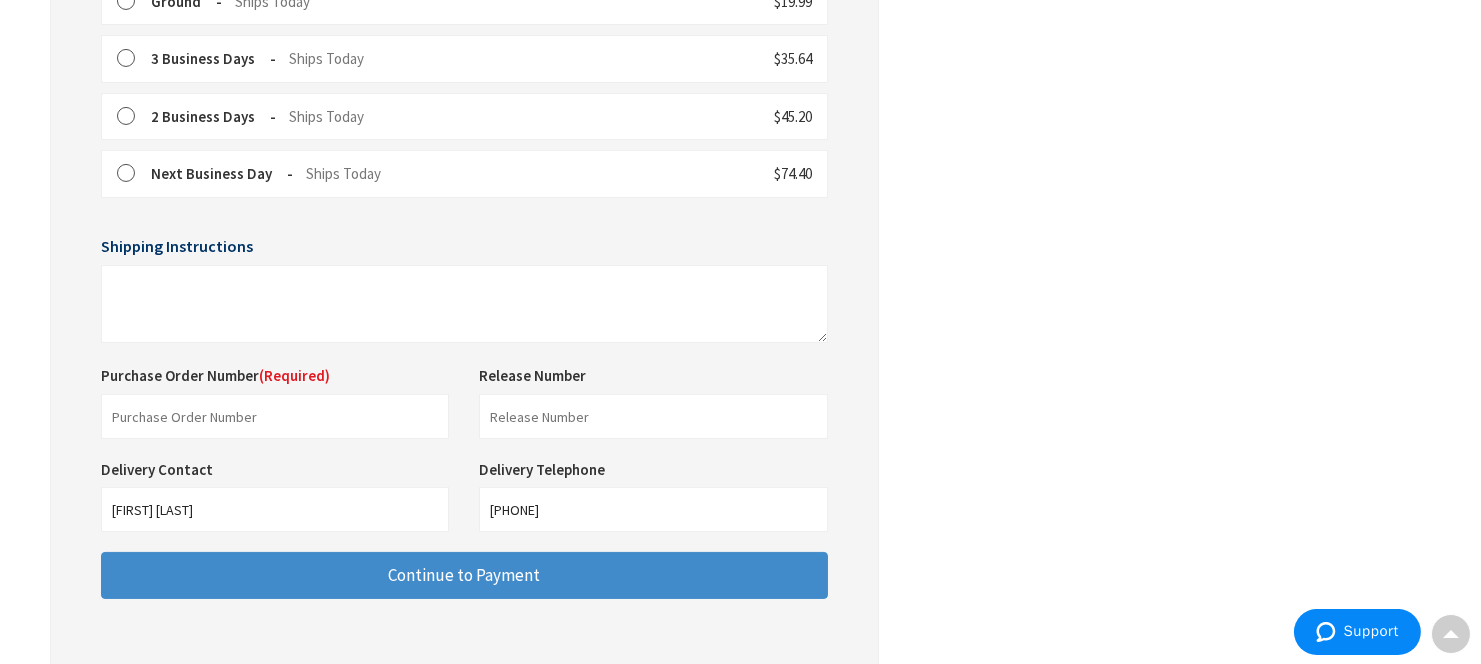 click on "Purchase Order Number  (Required) This is a required field." at bounding box center (275, 402) 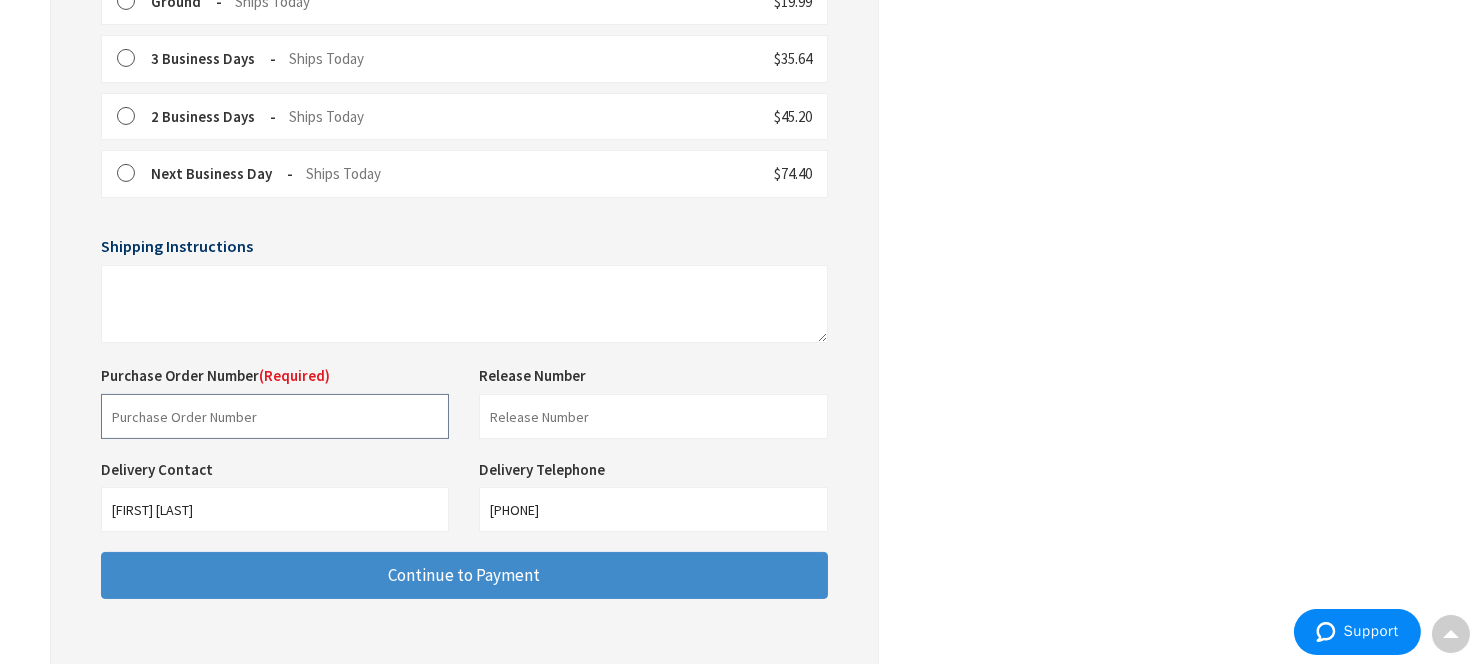 click at bounding box center [275, 416] 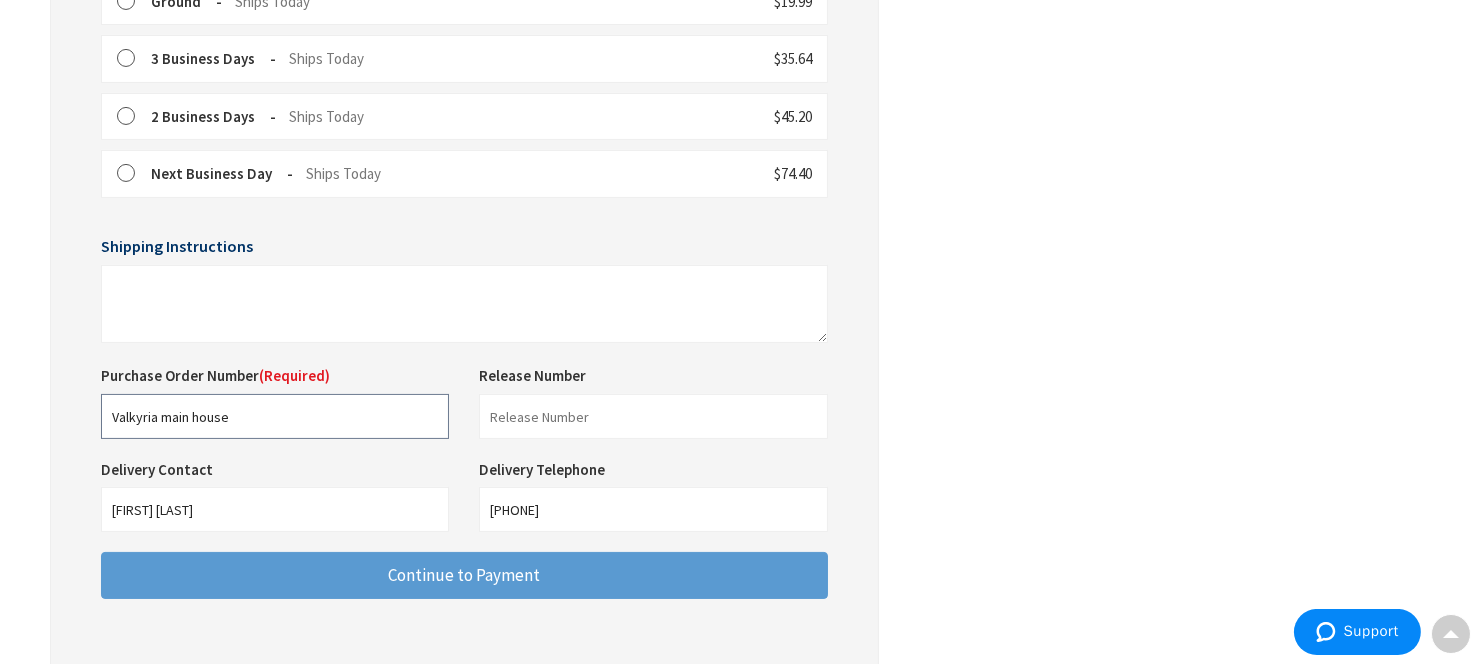 type on "Valkyria main house" 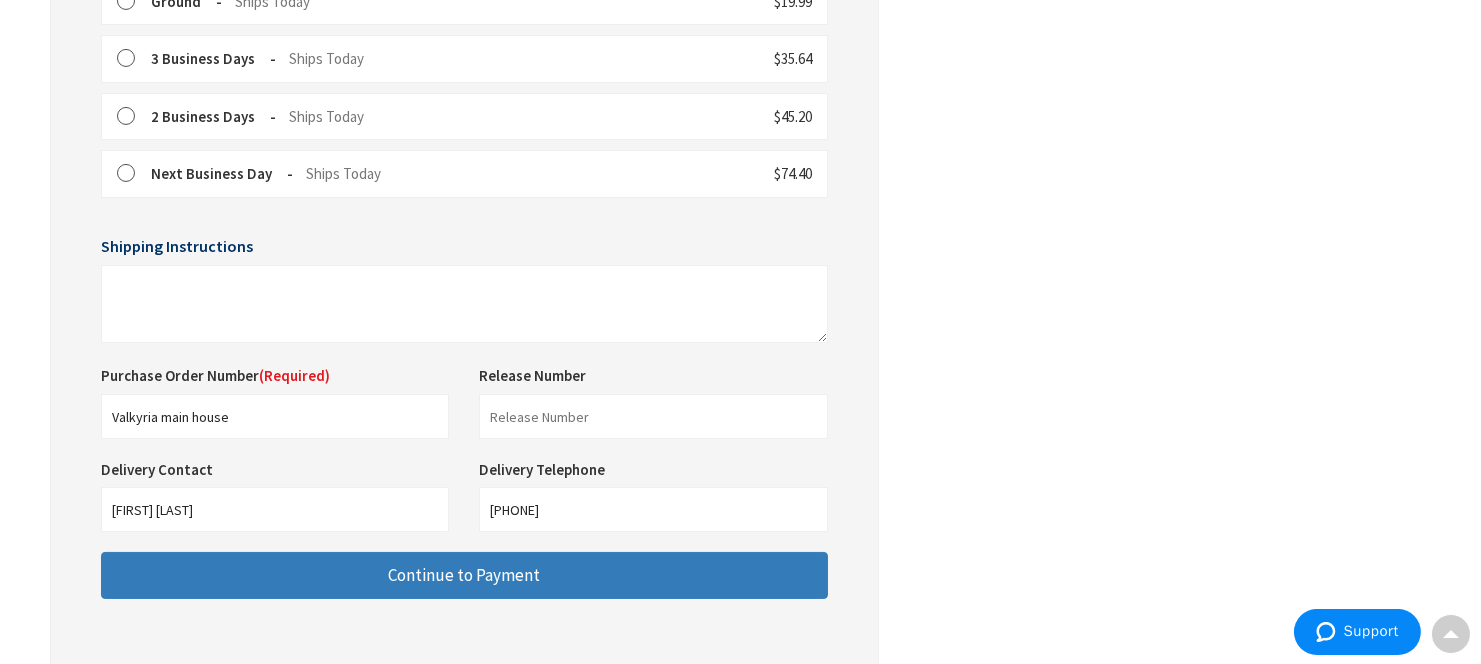click on "Continue to Payment" at bounding box center [464, 575] 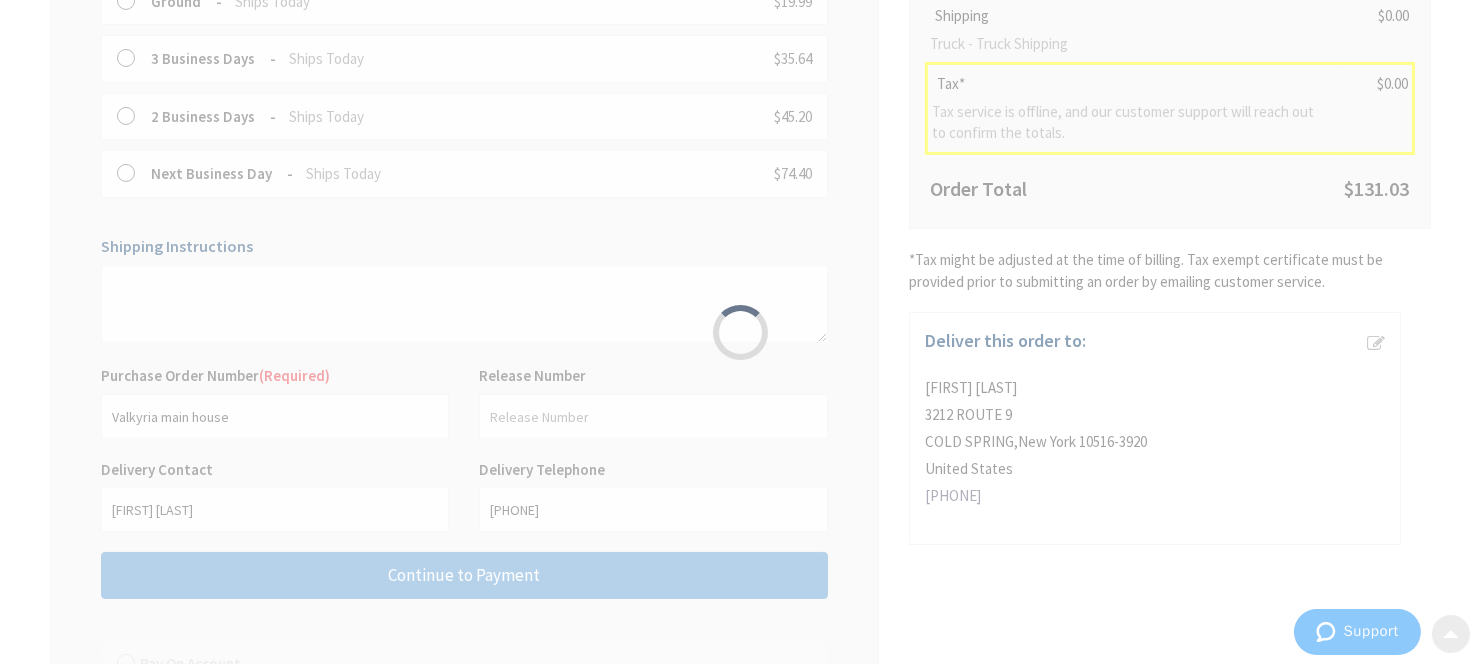 scroll, scrollTop: 0, scrollLeft: 0, axis: both 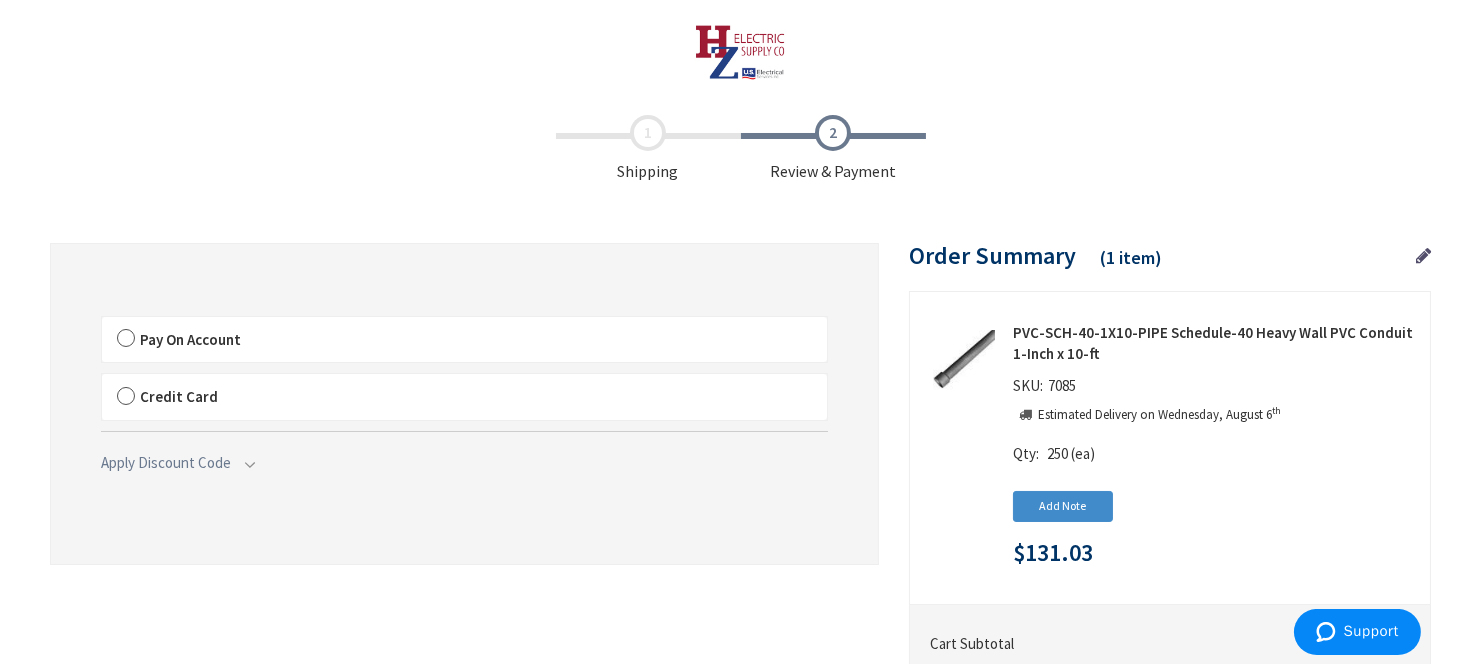 click on "Pay On Account" at bounding box center [464, 340] 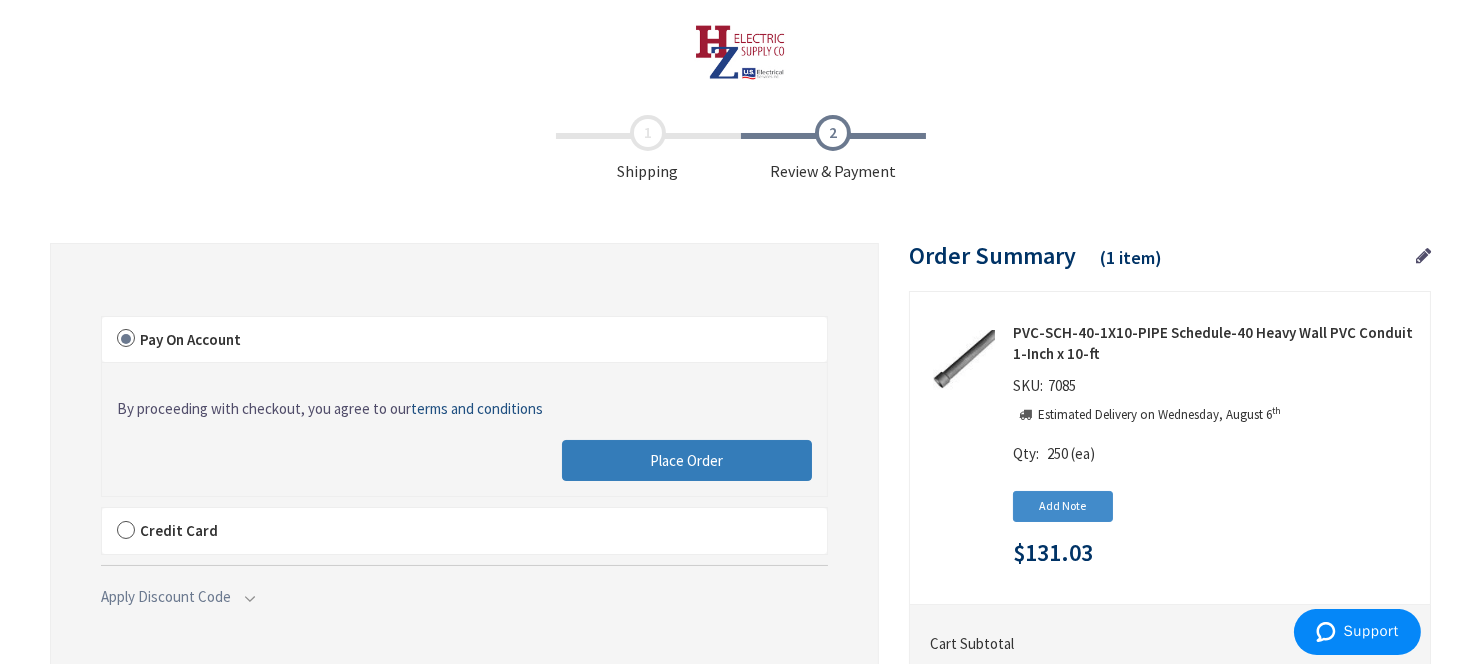 click on "Place Order" at bounding box center (686, 460) 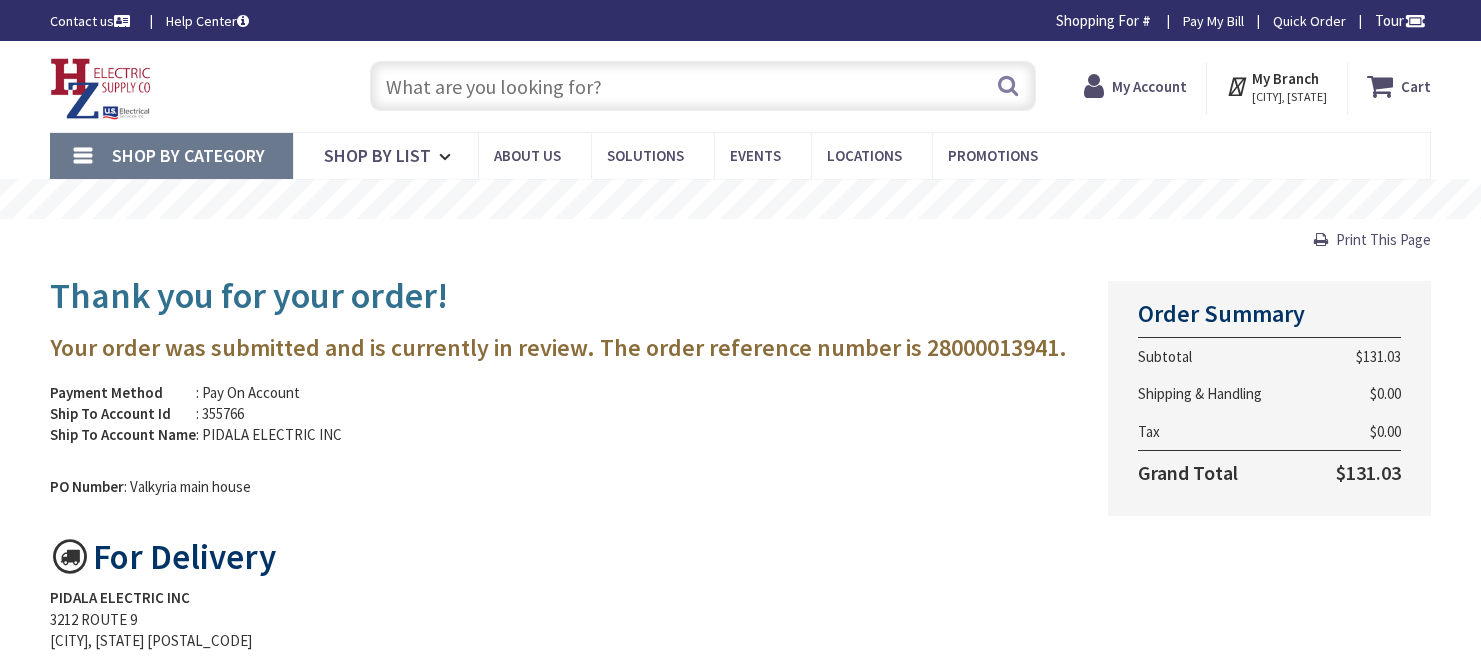 scroll, scrollTop: 0, scrollLeft: 0, axis: both 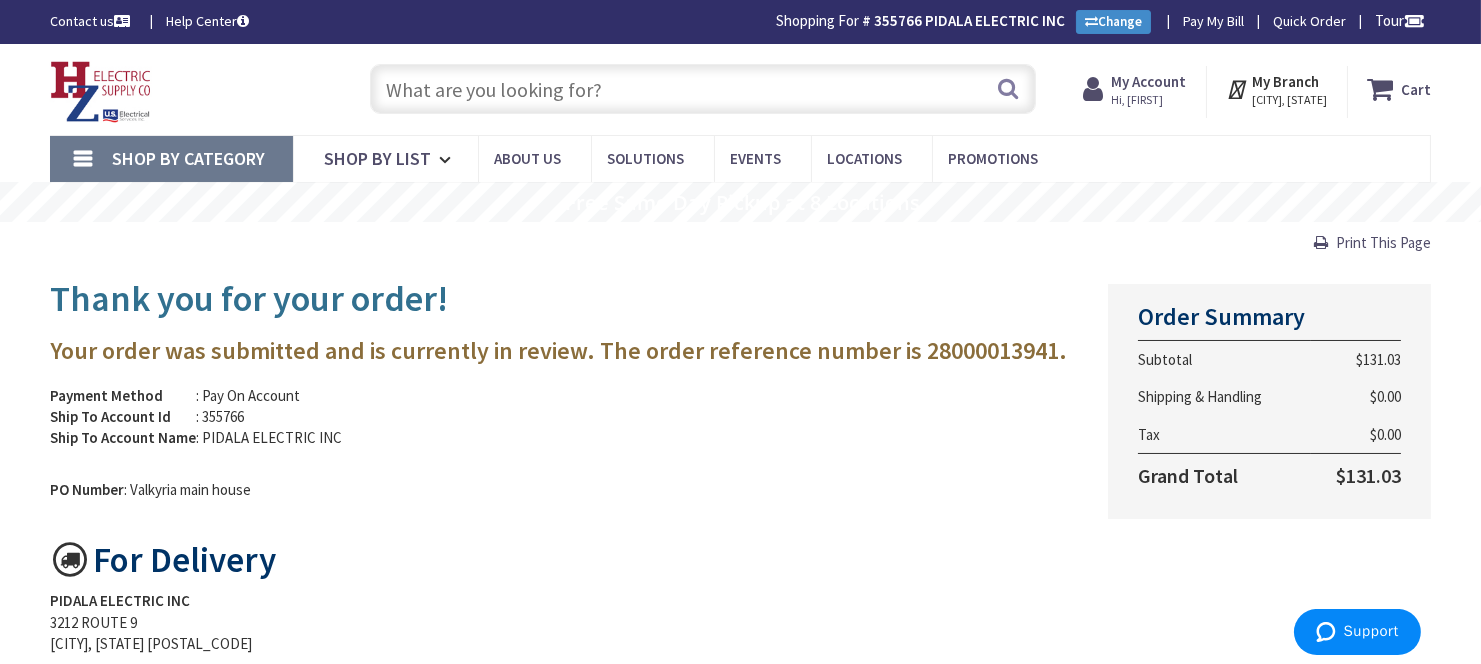 click on "Print This Page" at bounding box center [1383, 242] 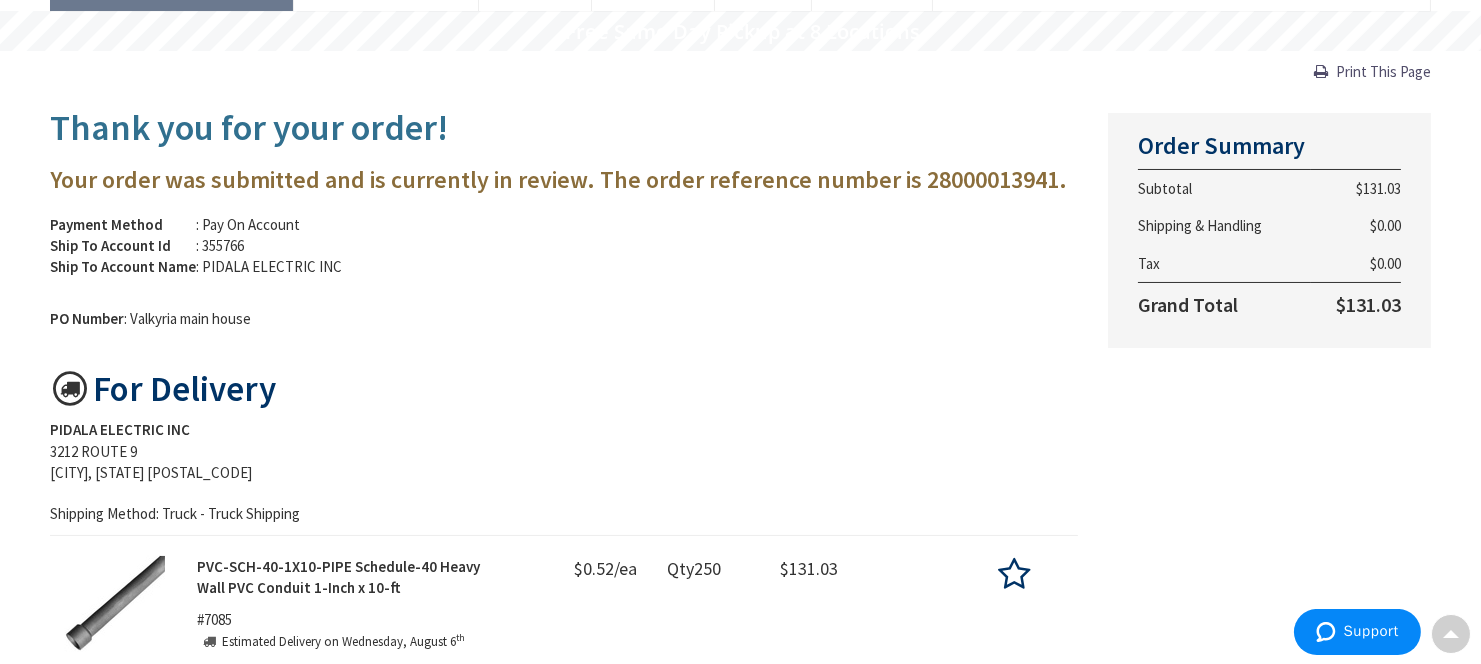 scroll, scrollTop: 0, scrollLeft: 0, axis: both 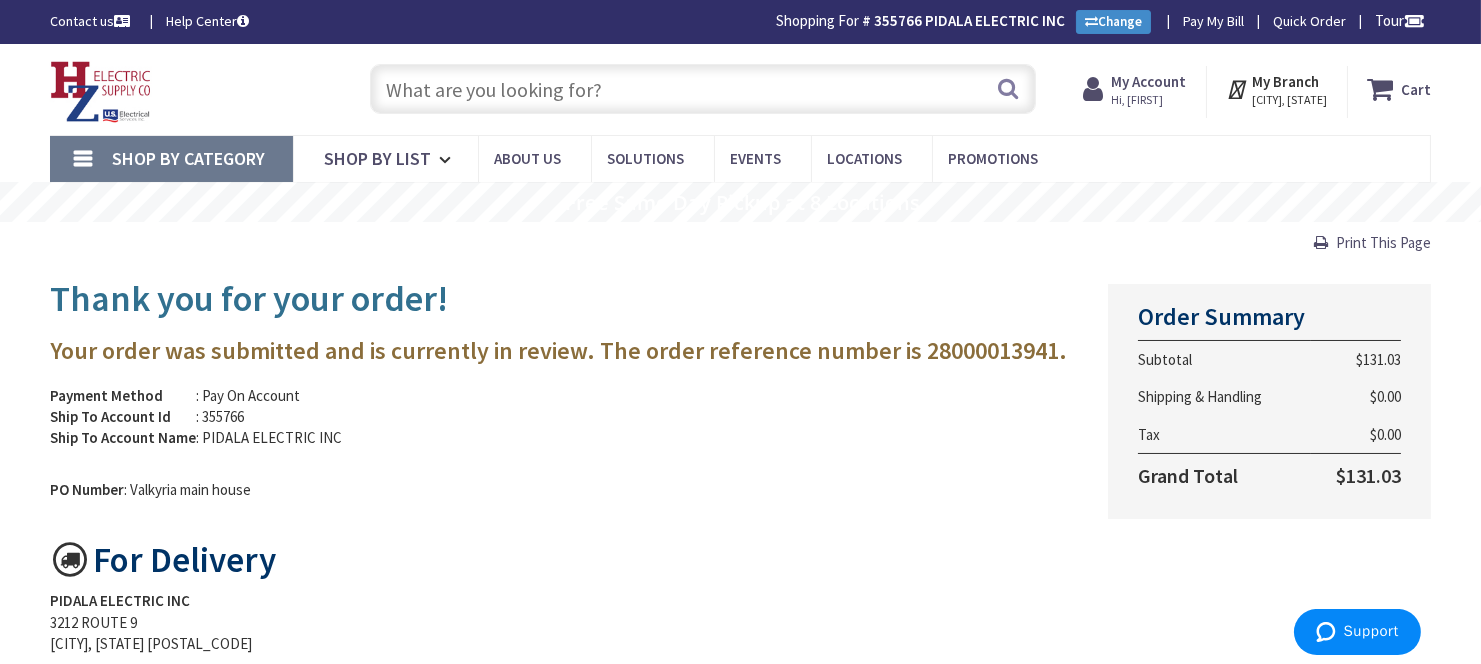 click at bounding box center (703, 89) 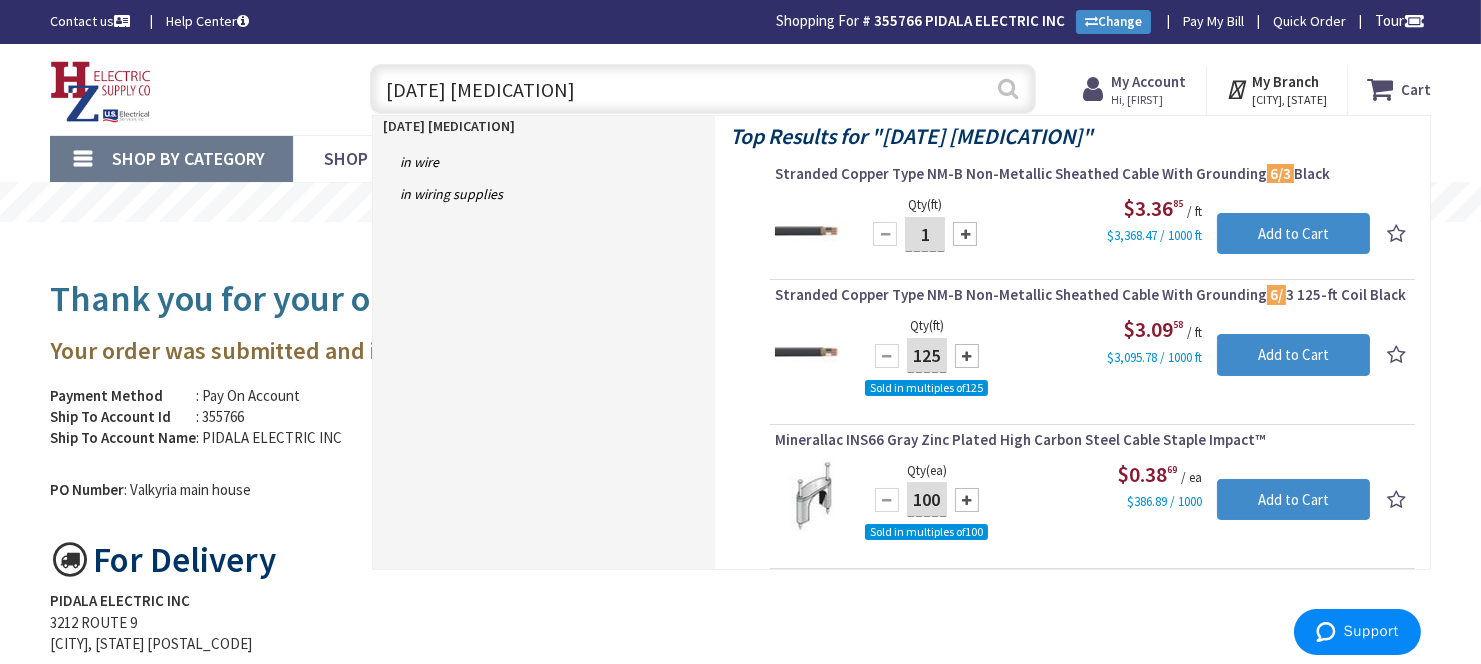 type on "6/3 rx" 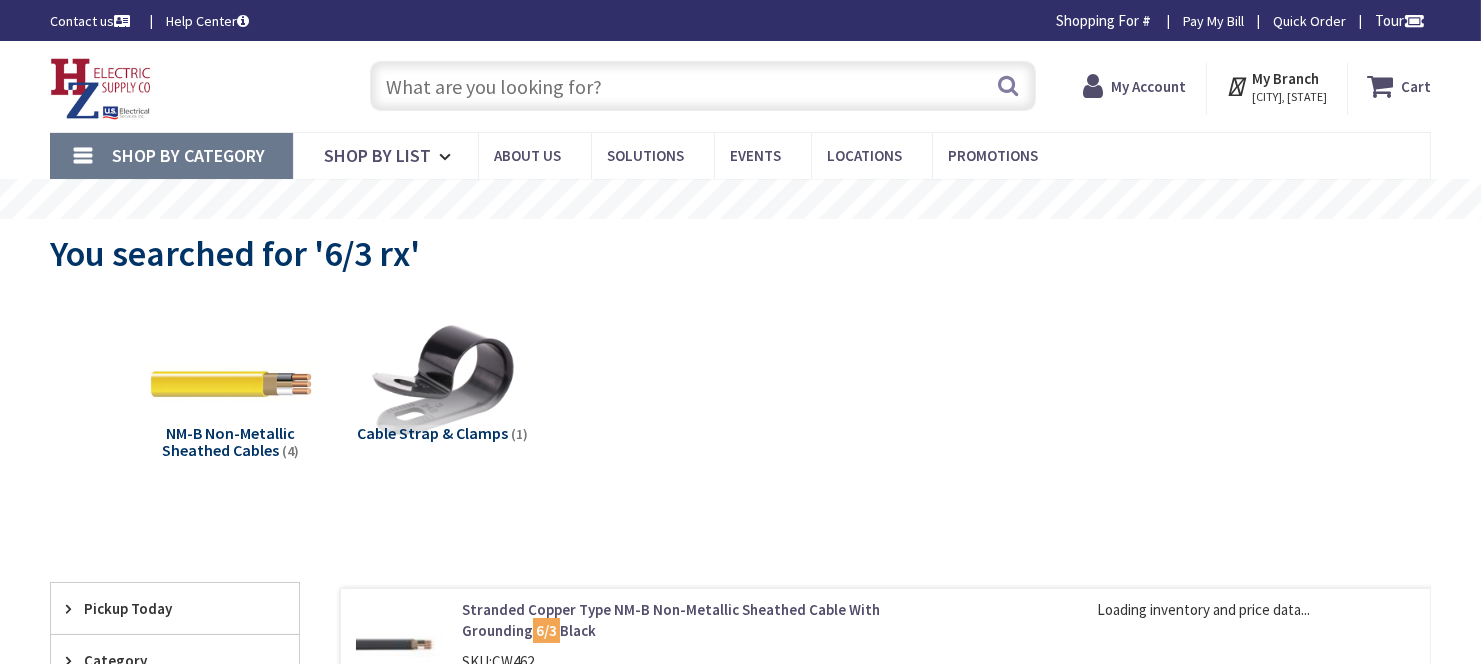 scroll, scrollTop: 333, scrollLeft: 0, axis: vertical 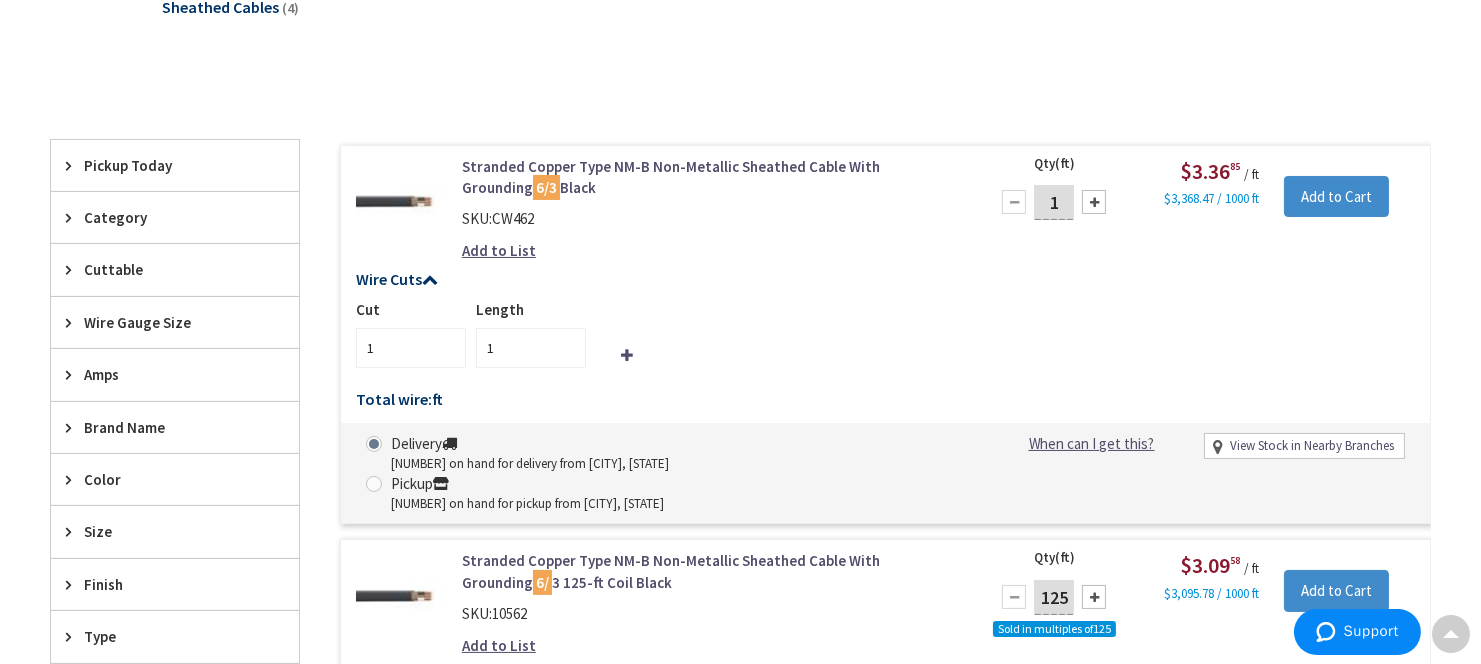 click on "1" at bounding box center [1054, 202] 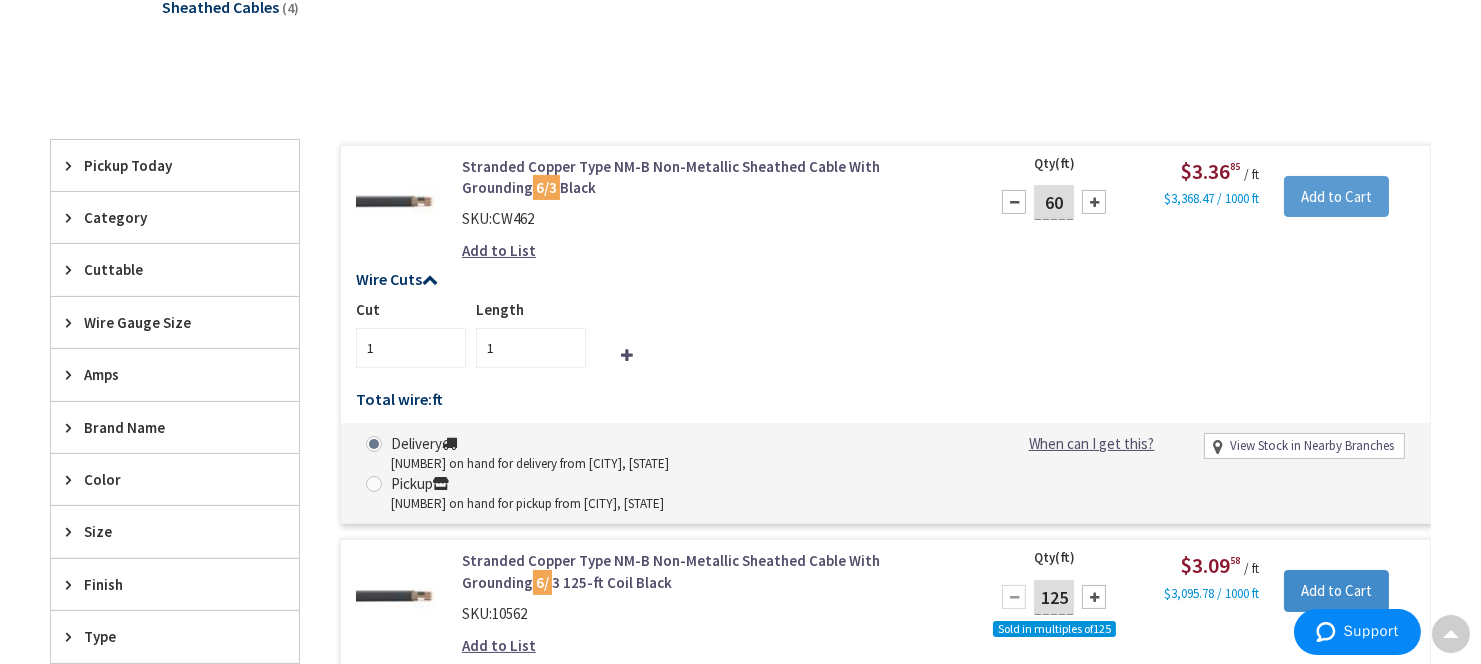 type on "60" 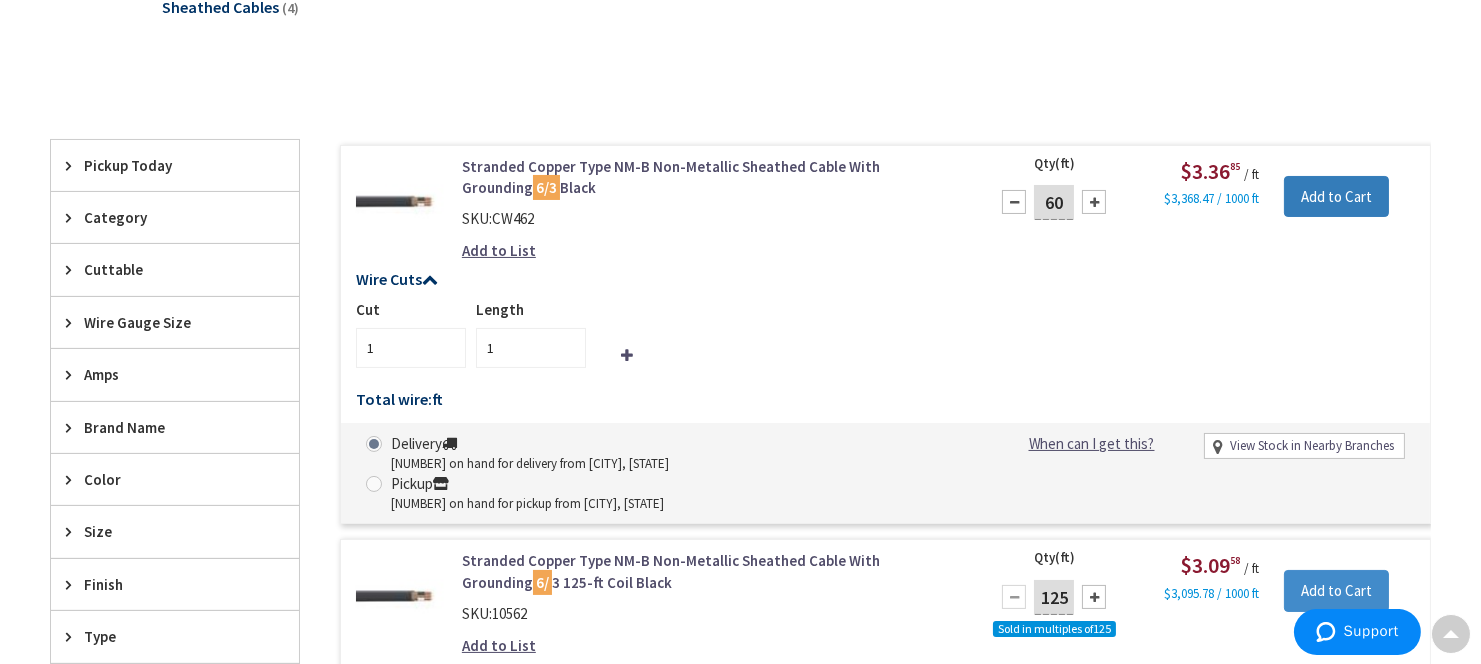 type on "60" 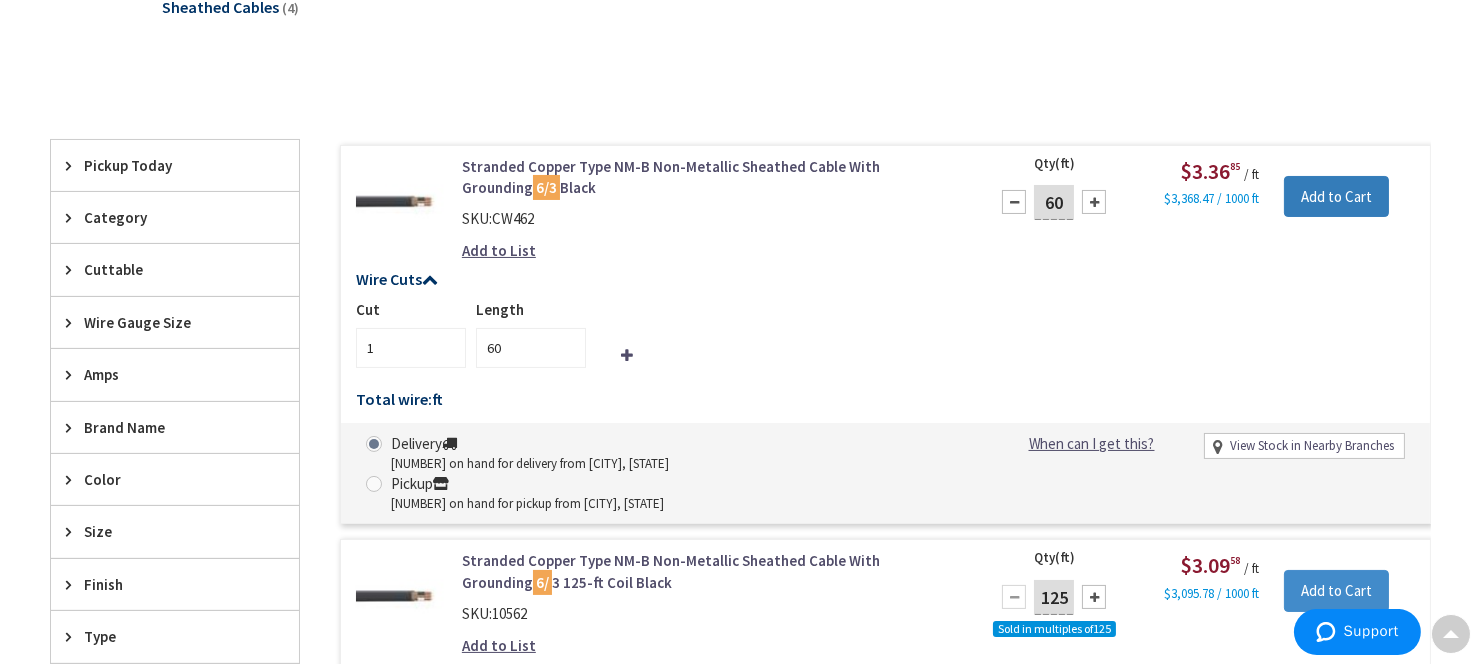 click on "Add to Cart" at bounding box center [1336, 197] 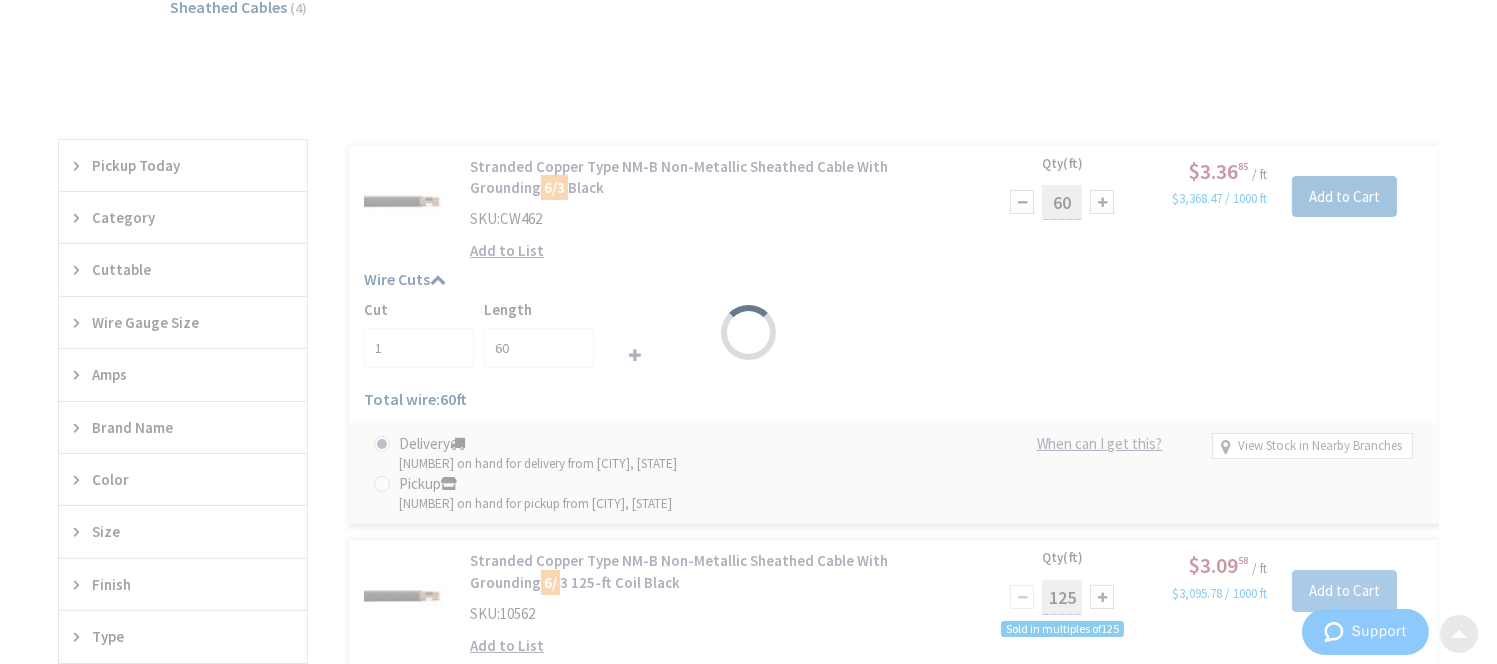 scroll, scrollTop: 447, scrollLeft: 0, axis: vertical 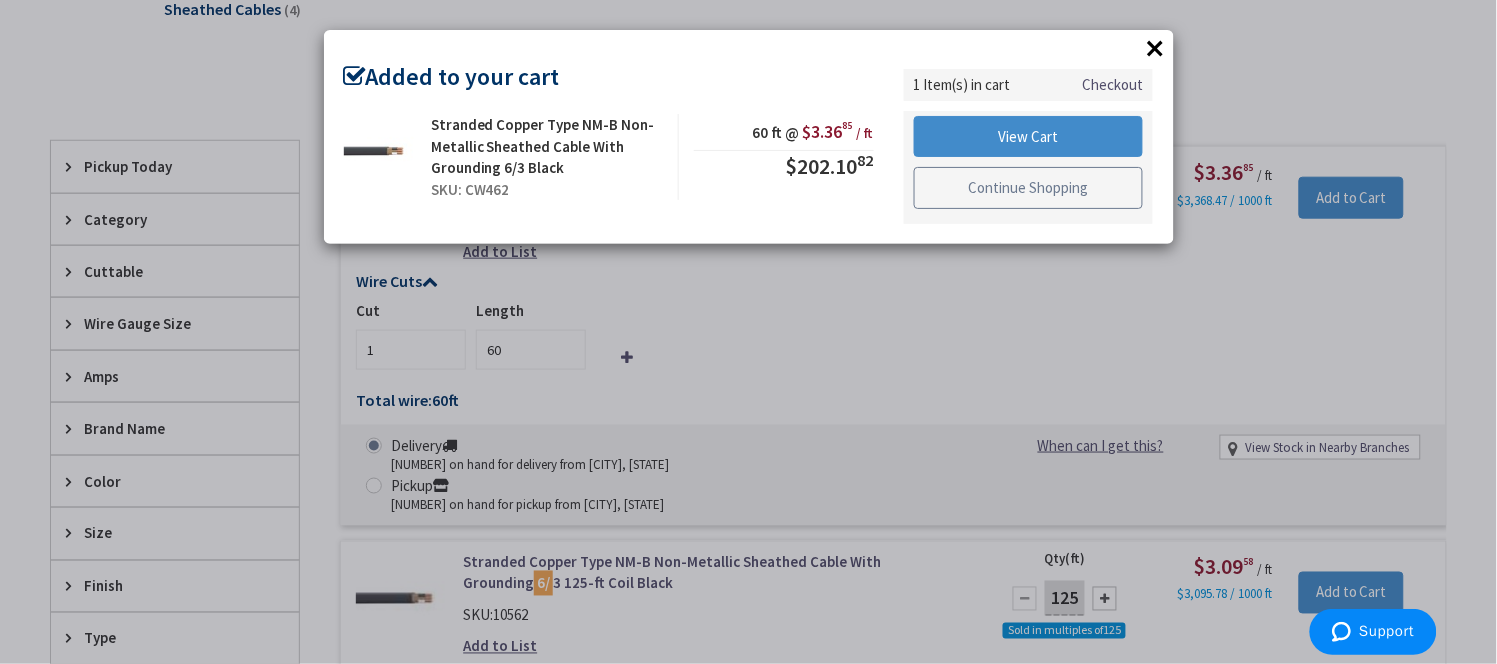 click on "Continue Shopping" at bounding box center [1029, 188] 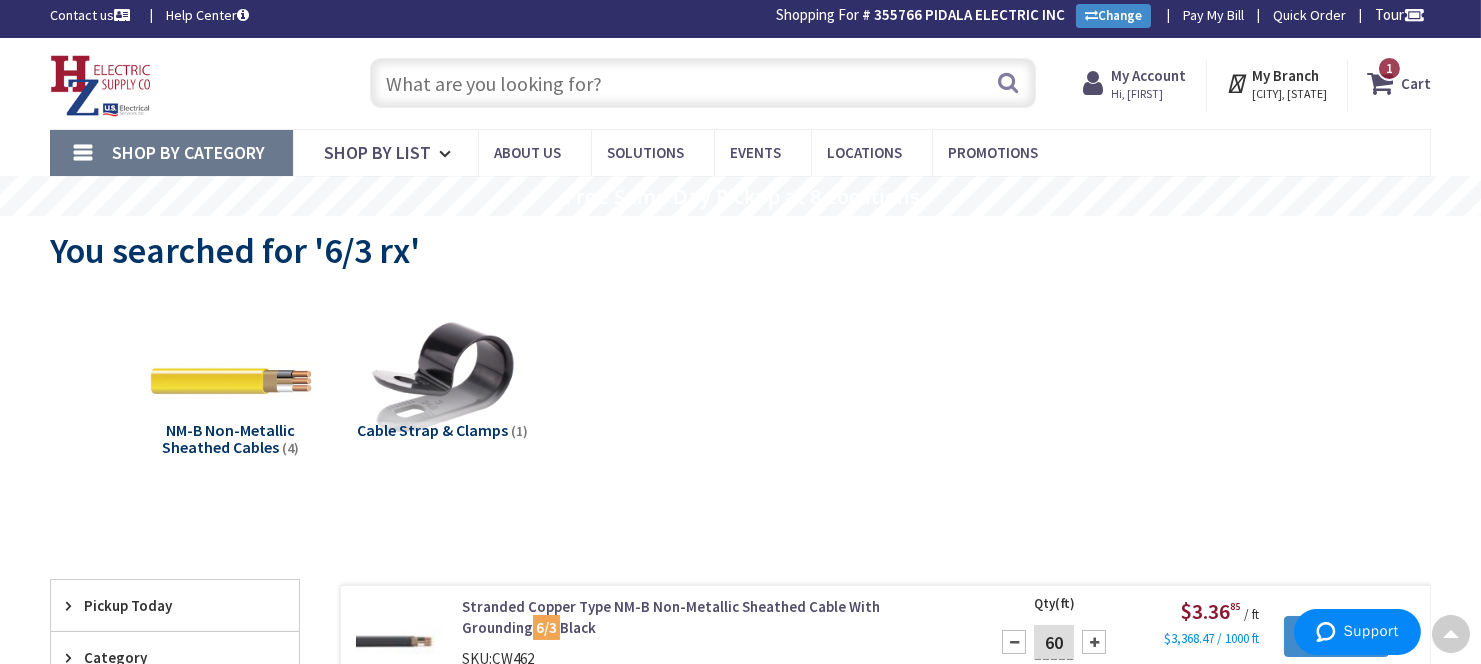 scroll, scrollTop: 0, scrollLeft: 0, axis: both 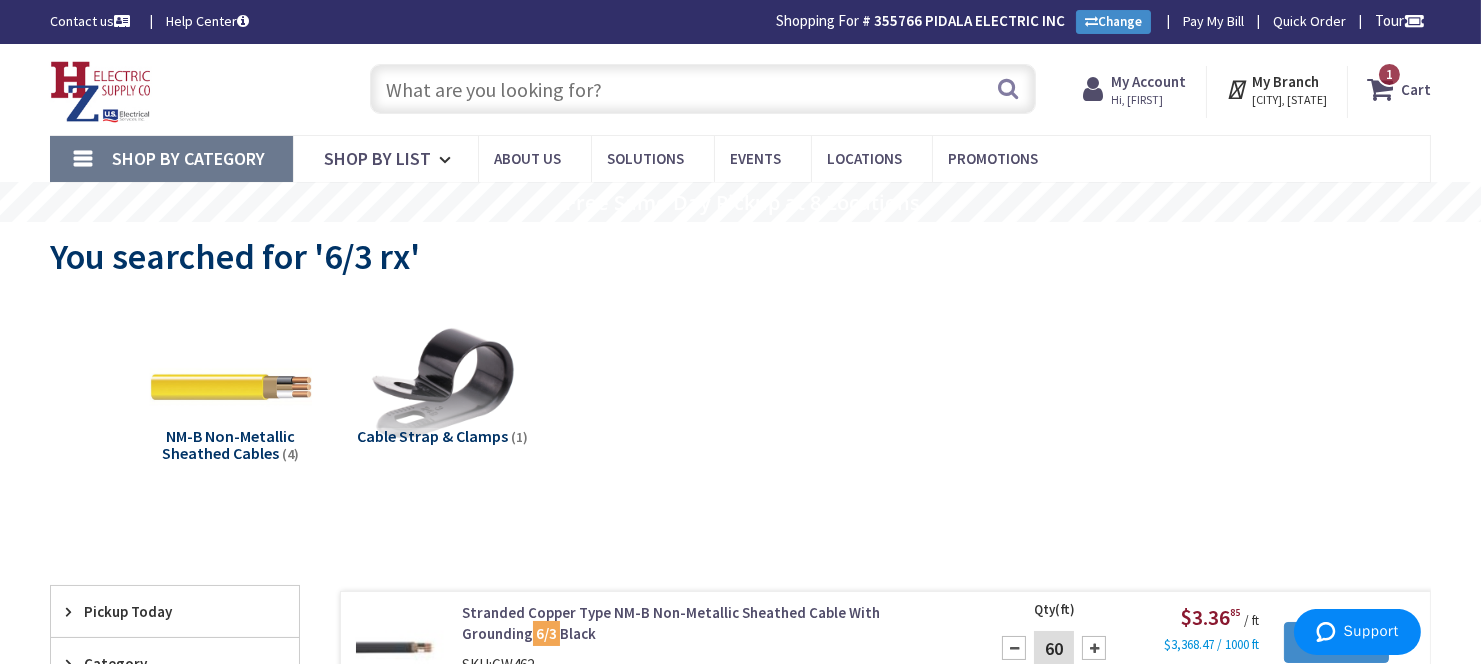 click at bounding box center (1384, 89) 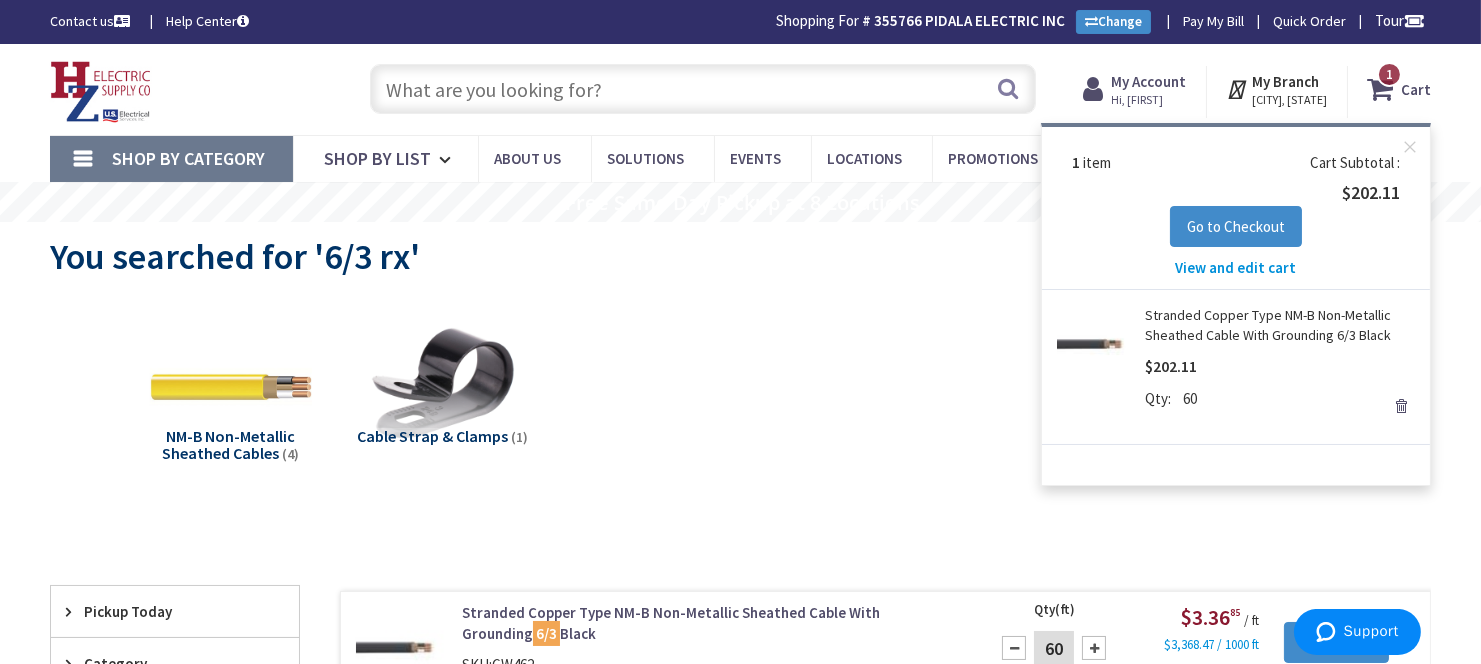 click on "View and edit cart" at bounding box center (1236, 267) 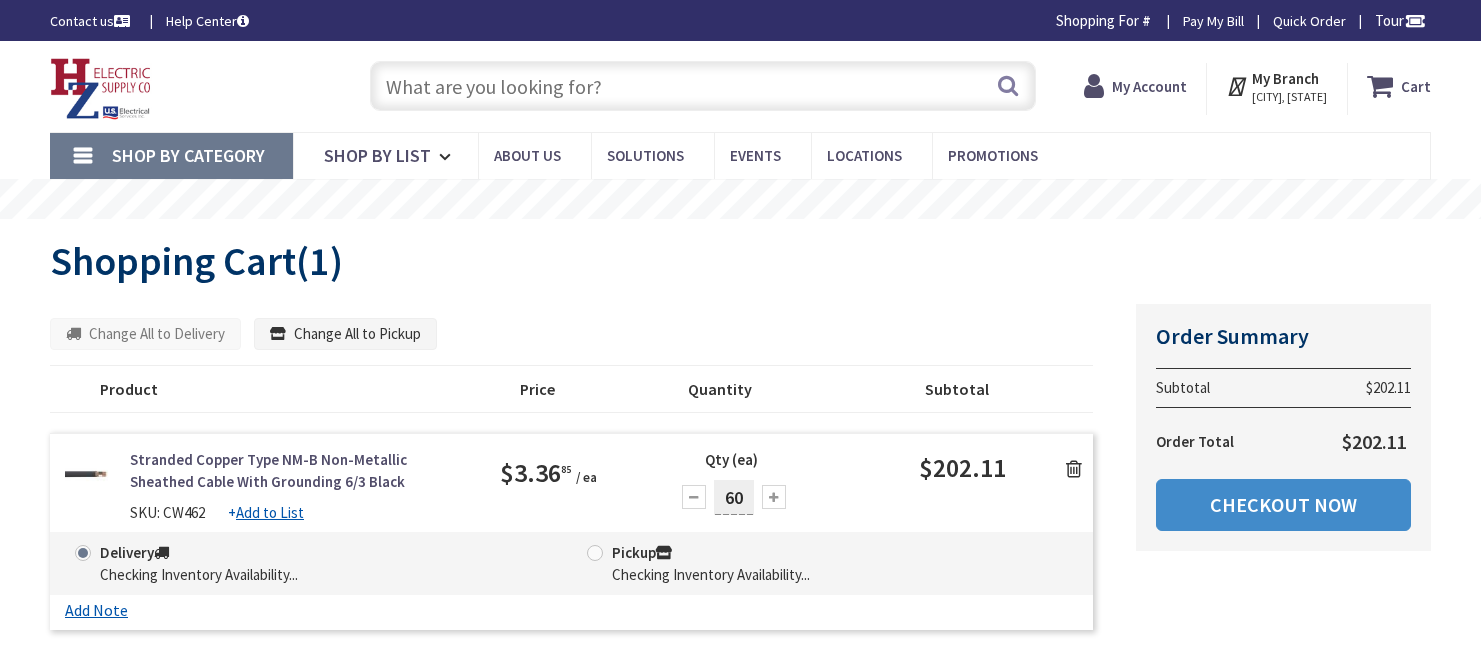 scroll, scrollTop: 0, scrollLeft: 0, axis: both 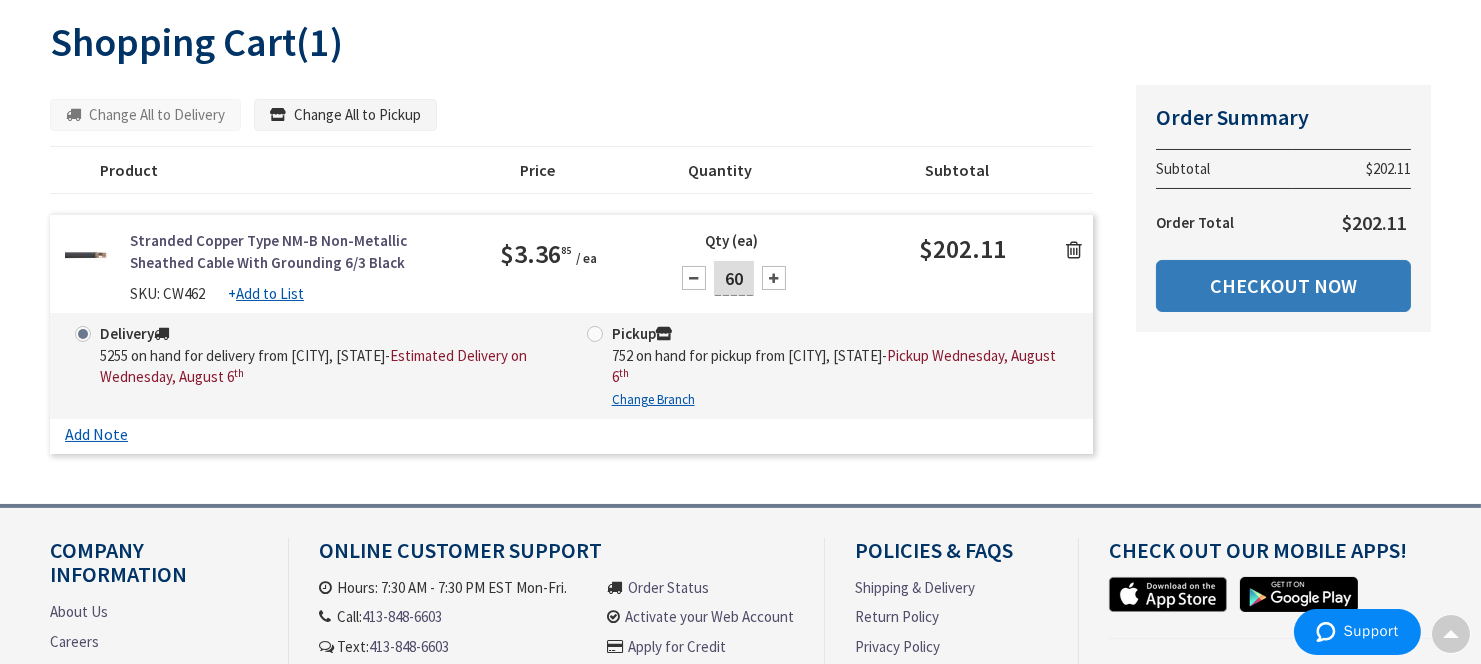 click on "Checkout Now" at bounding box center [1283, 286] 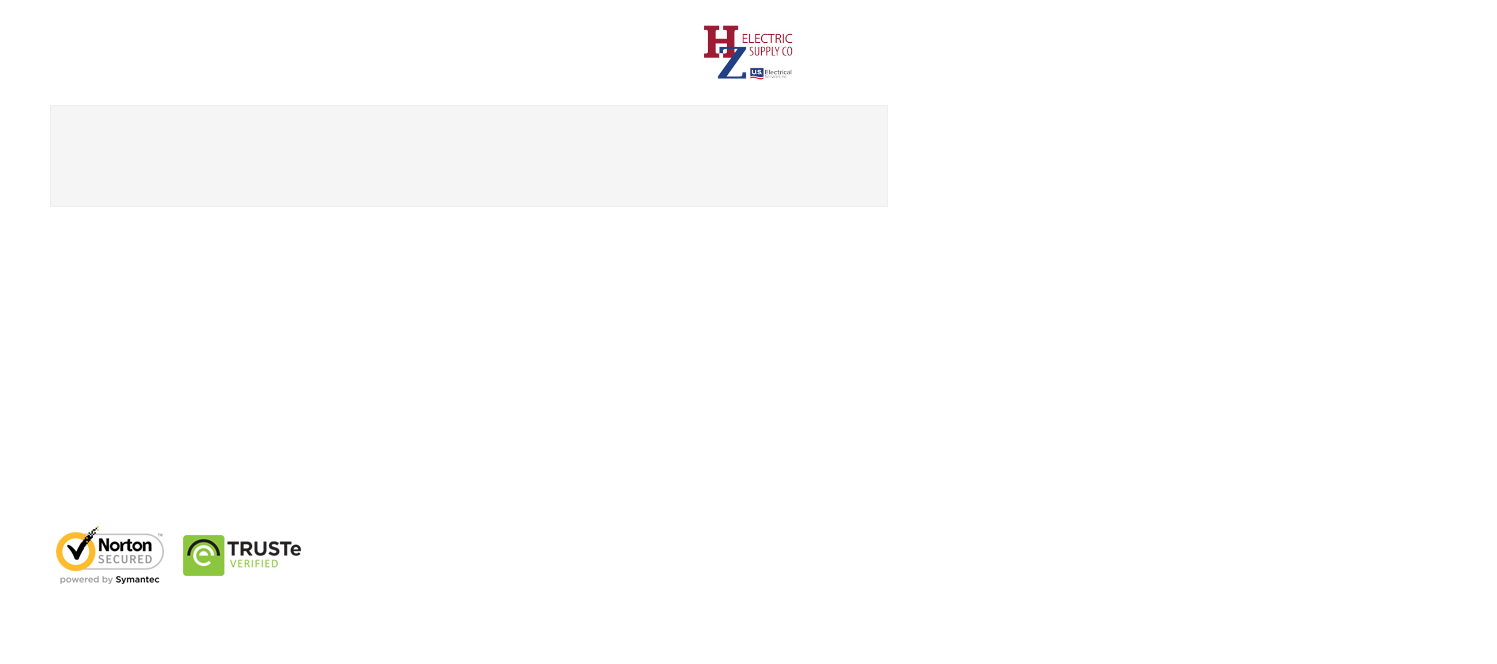 scroll, scrollTop: 0, scrollLeft: 0, axis: both 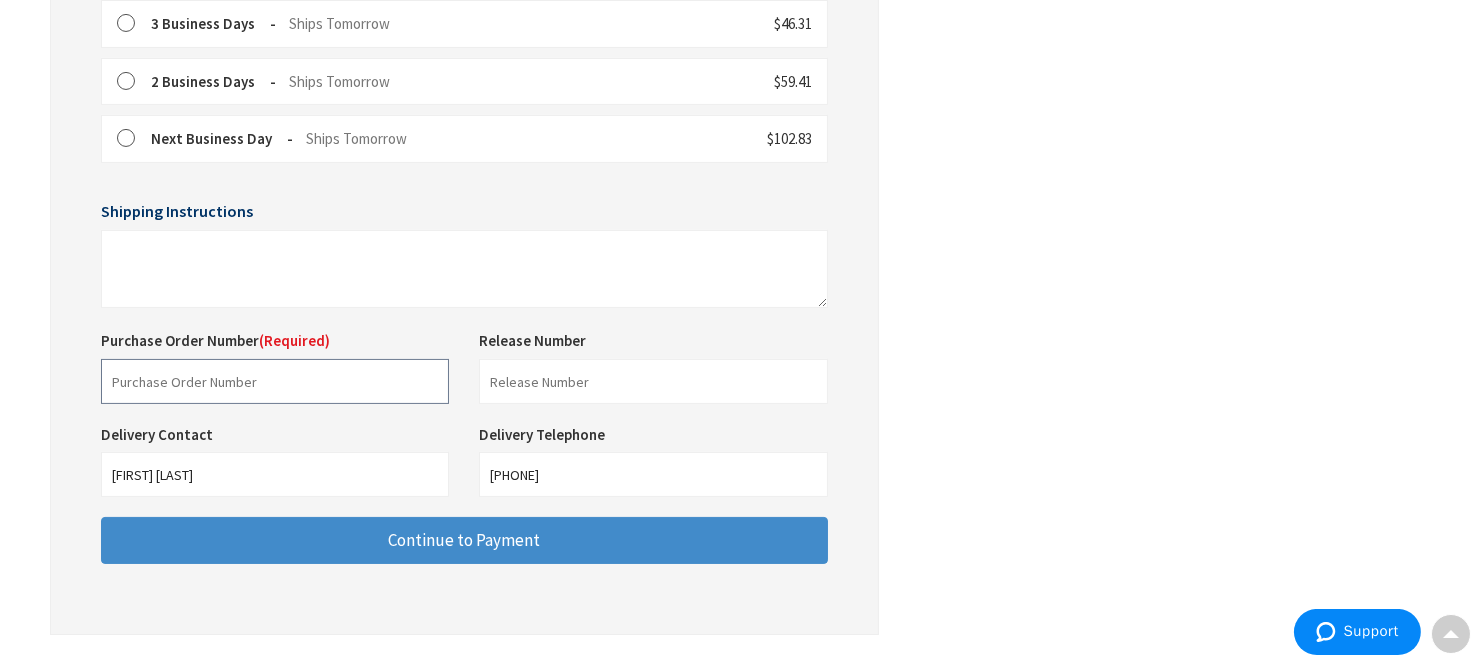 click at bounding box center (275, 381) 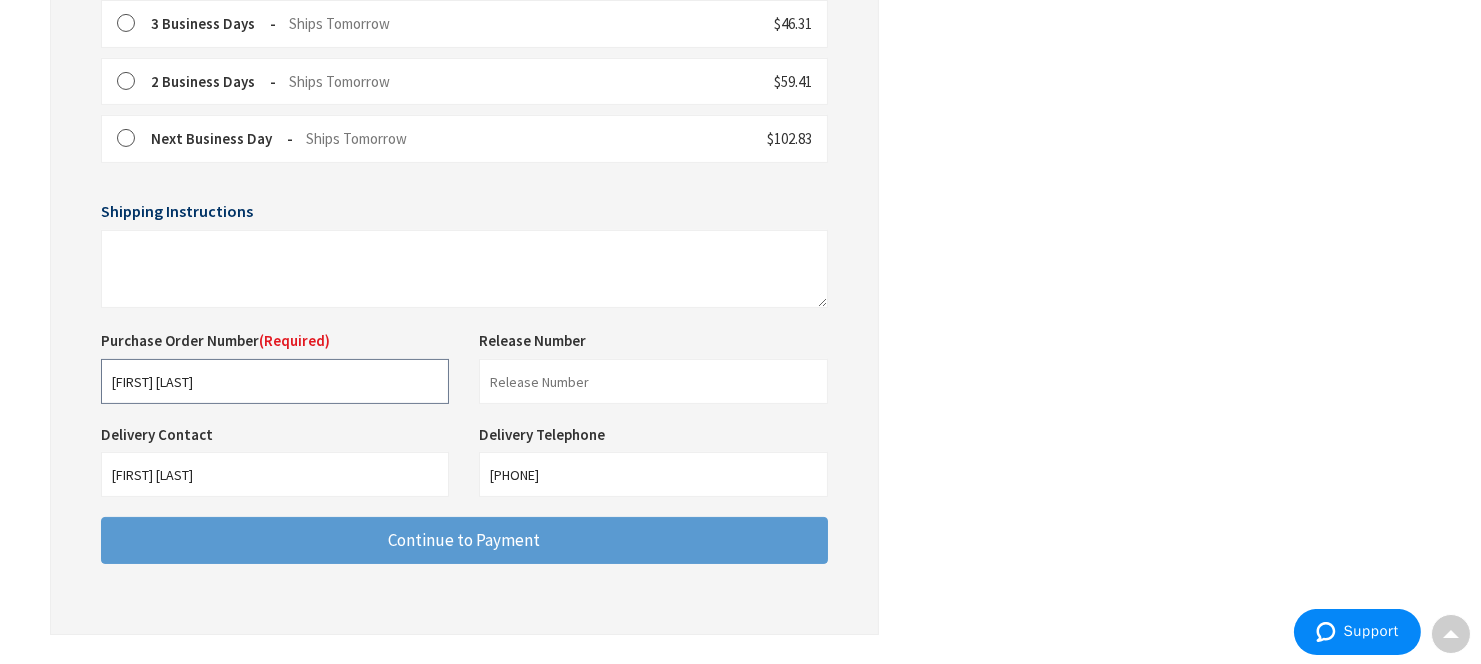 type on "James Hartford" 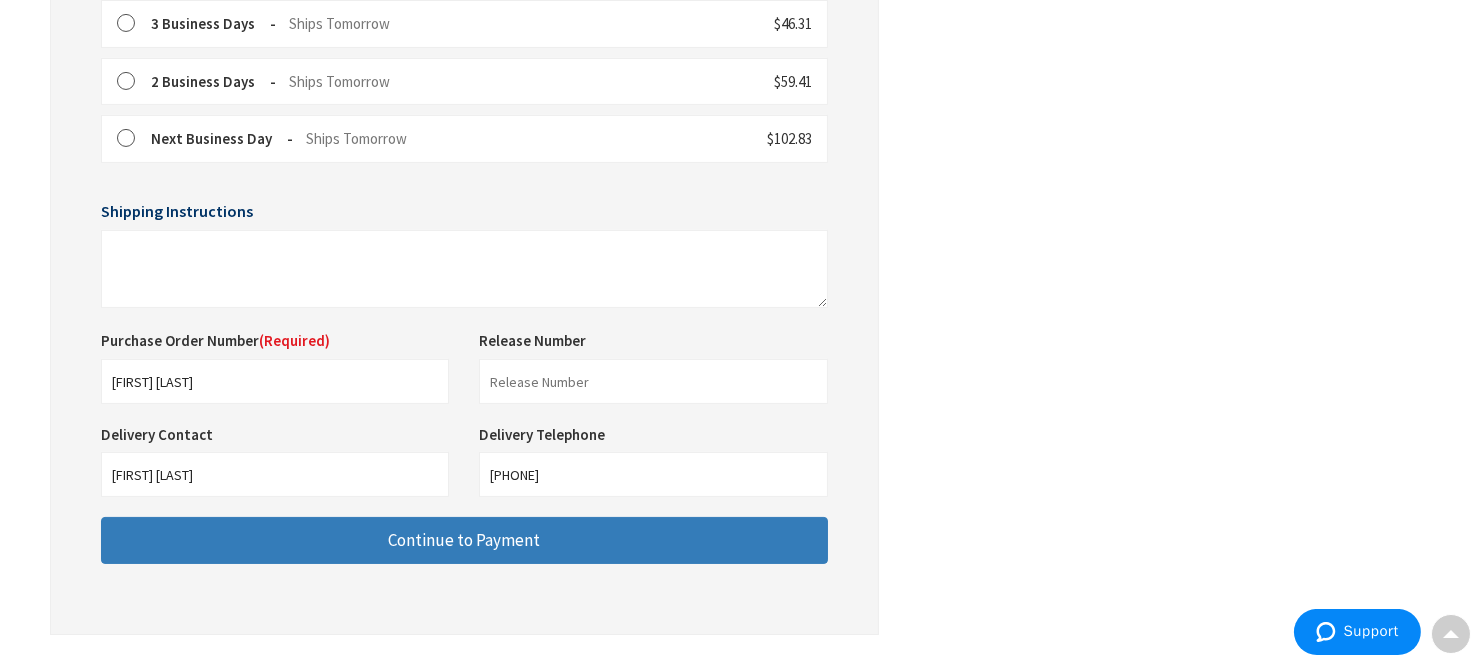 click on "Continue to Payment" at bounding box center [464, 540] 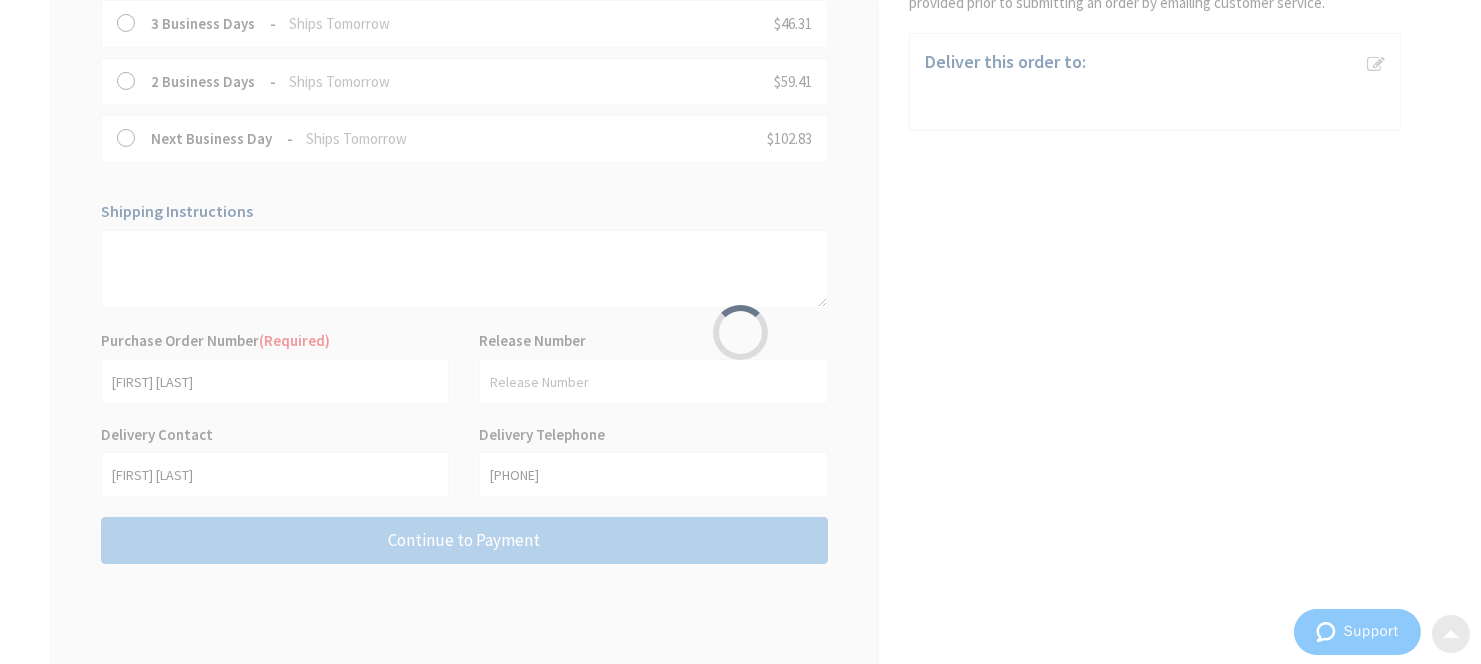scroll, scrollTop: 0, scrollLeft: 0, axis: both 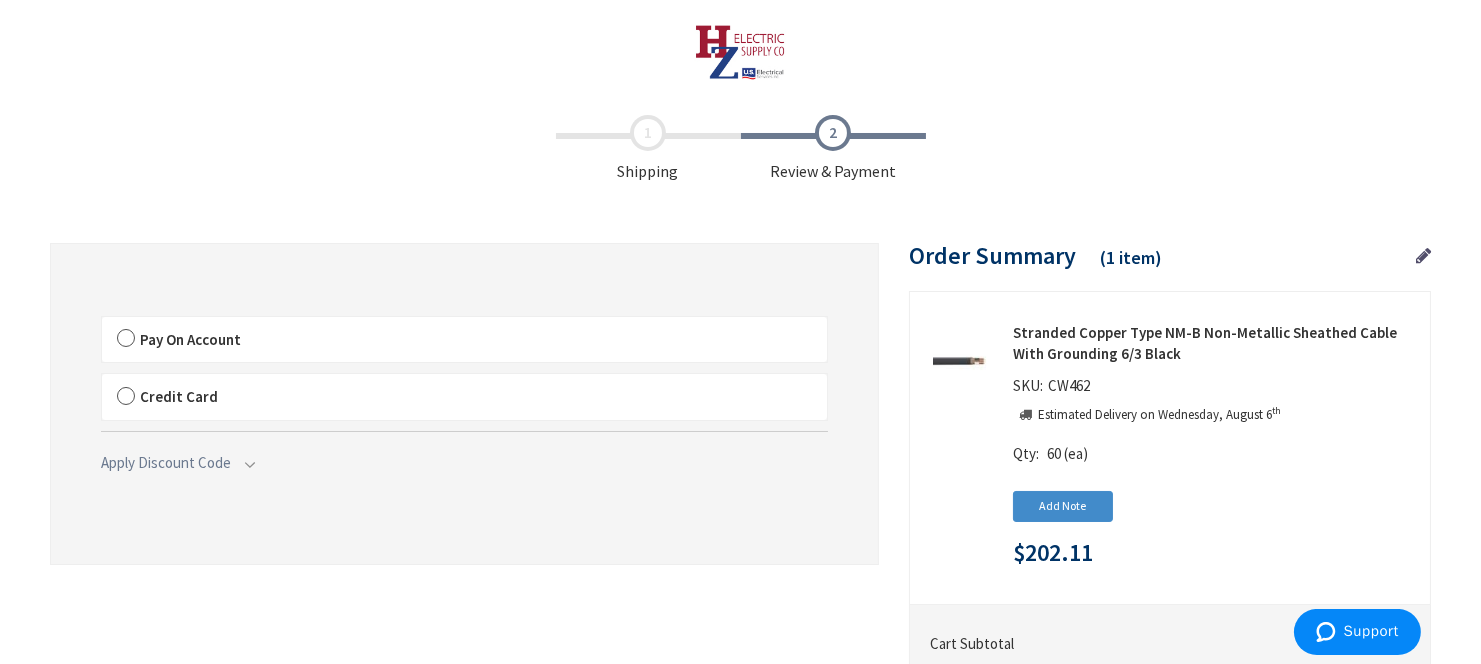 click on "Pay On Account" at bounding box center (464, 340) 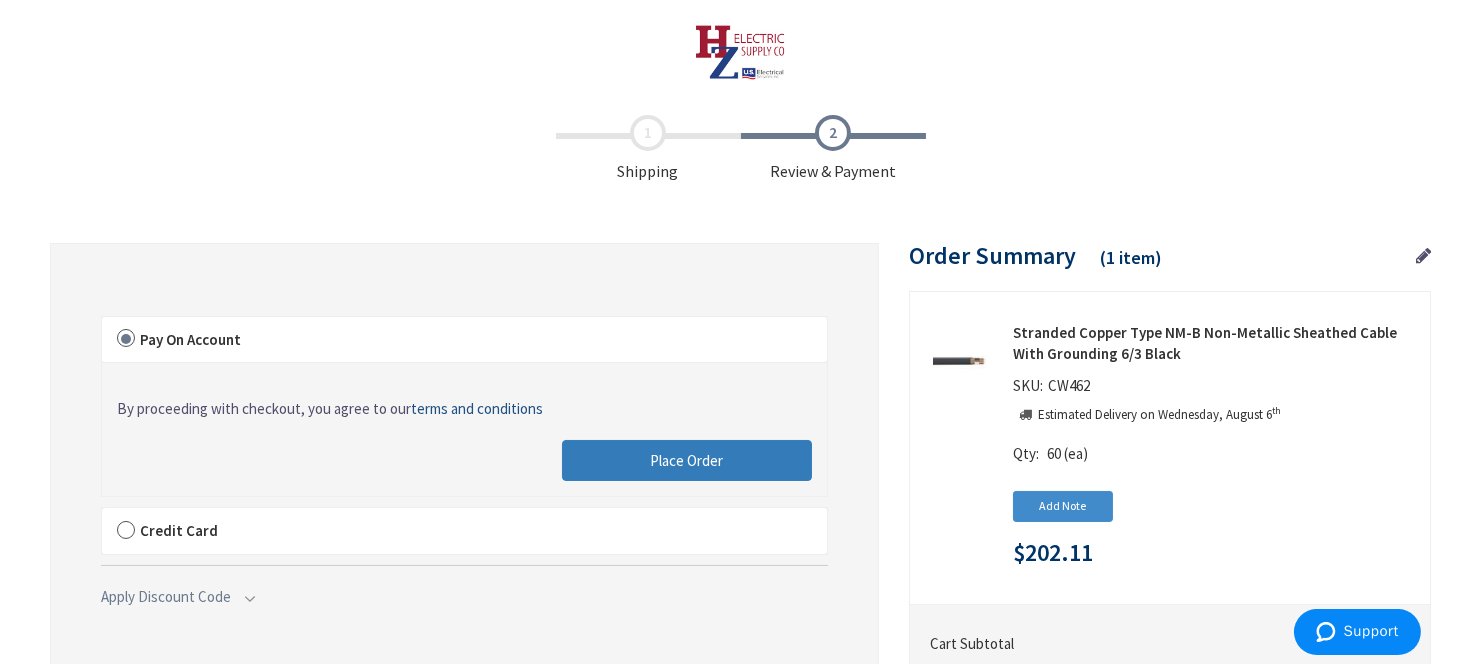click on "Place Order" at bounding box center (687, 461) 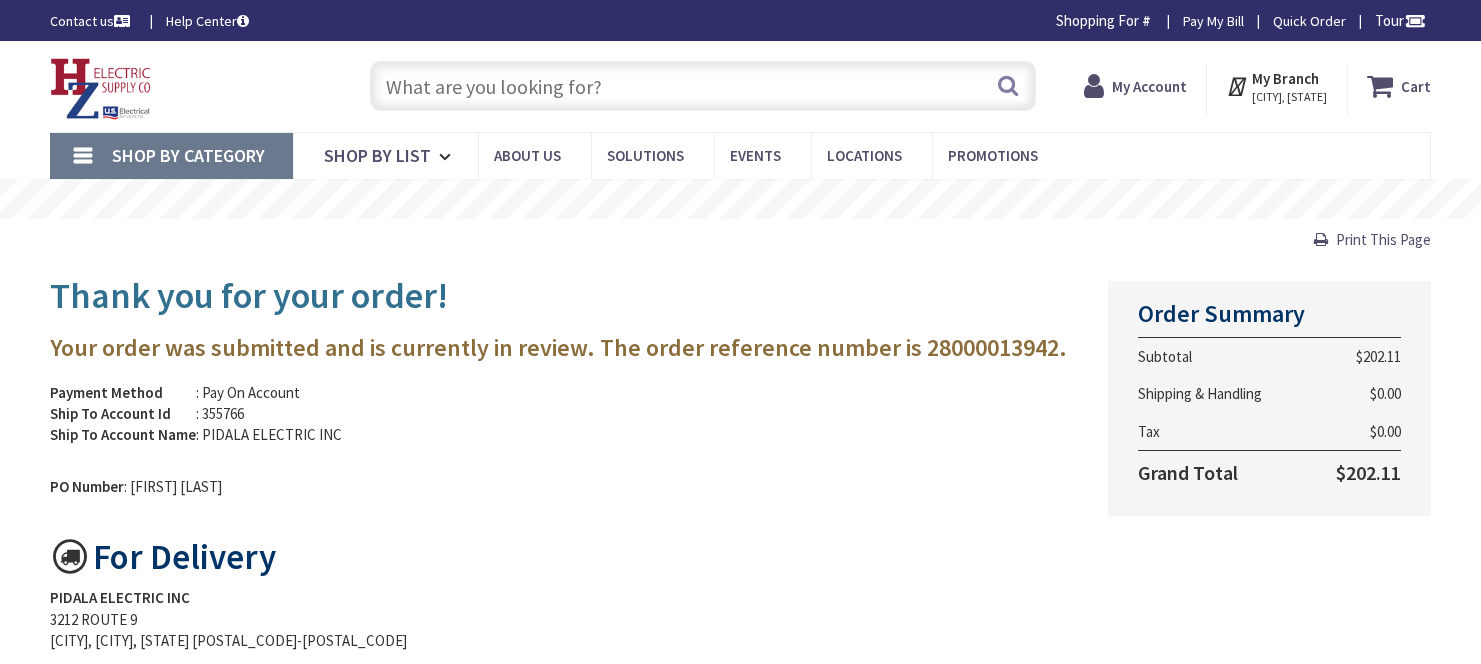scroll, scrollTop: 0, scrollLeft: 0, axis: both 